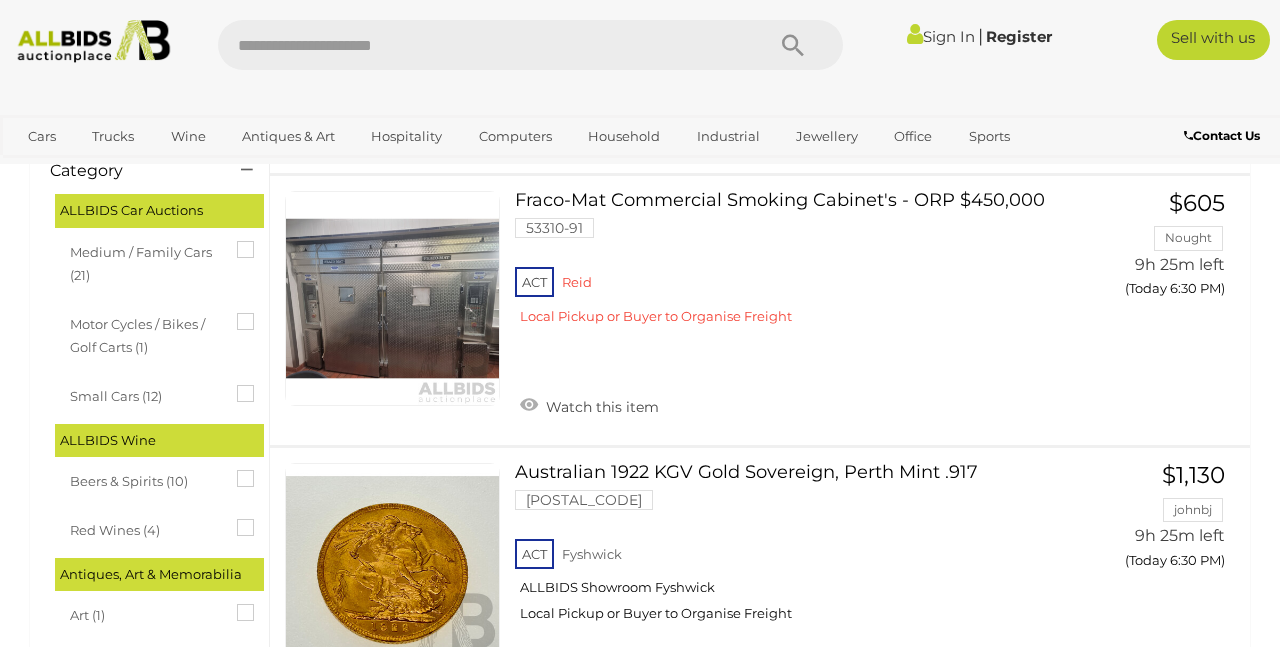 scroll, scrollTop: 440, scrollLeft: 0, axis: vertical 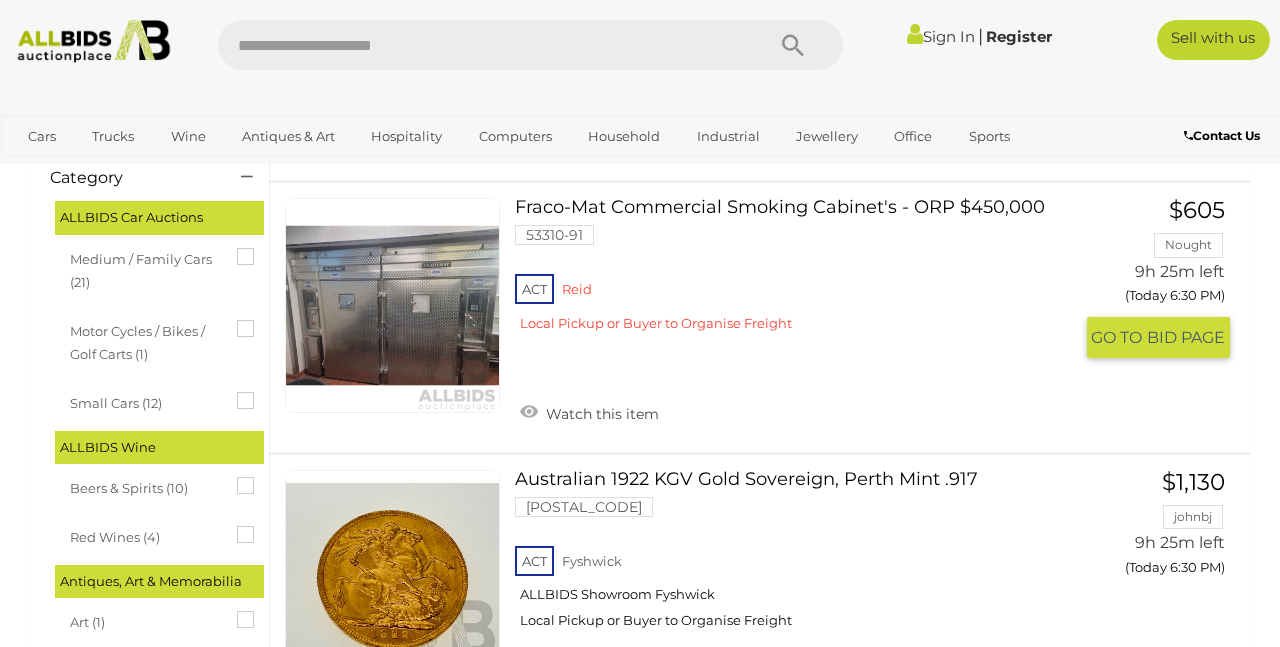 click at bounding box center [392, 305] 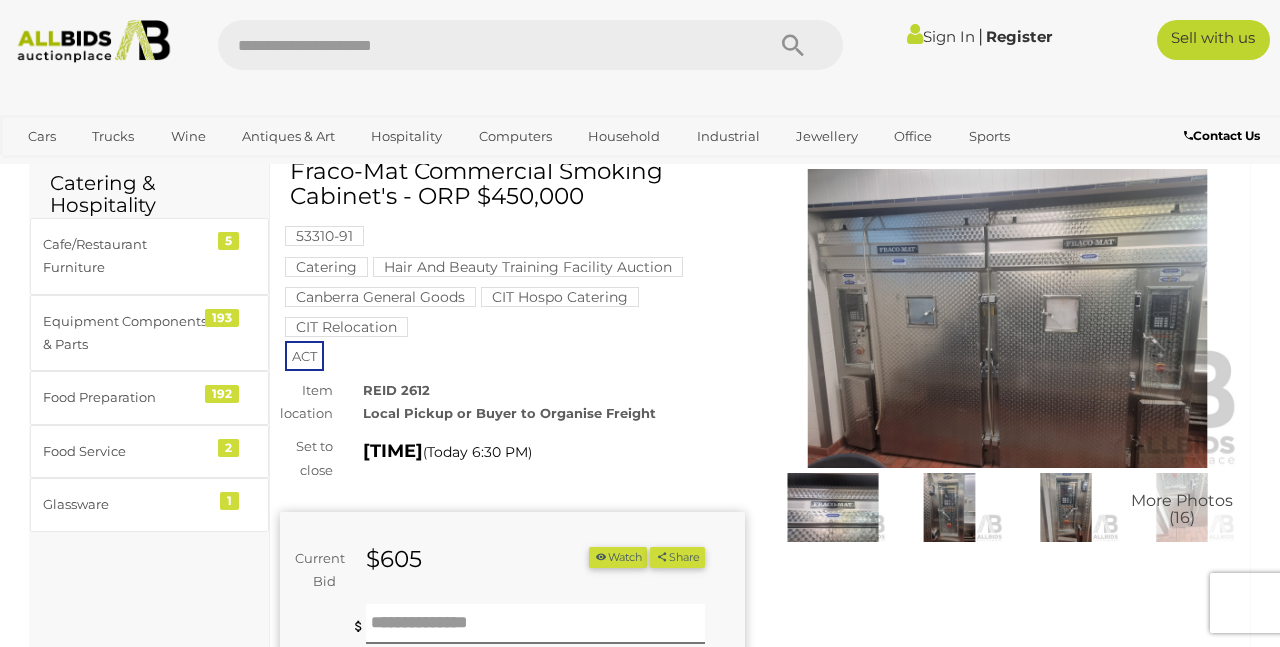 scroll, scrollTop: 80, scrollLeft: 0, axis: vertical 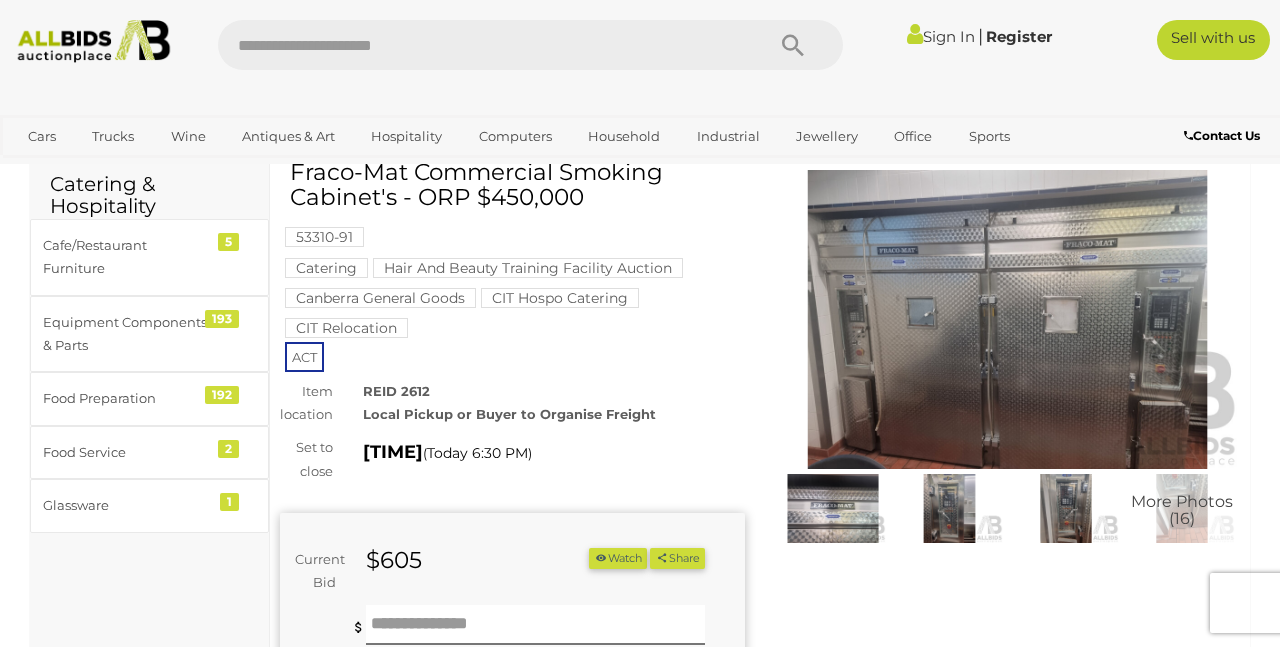click at bounding box center (1007, 320) 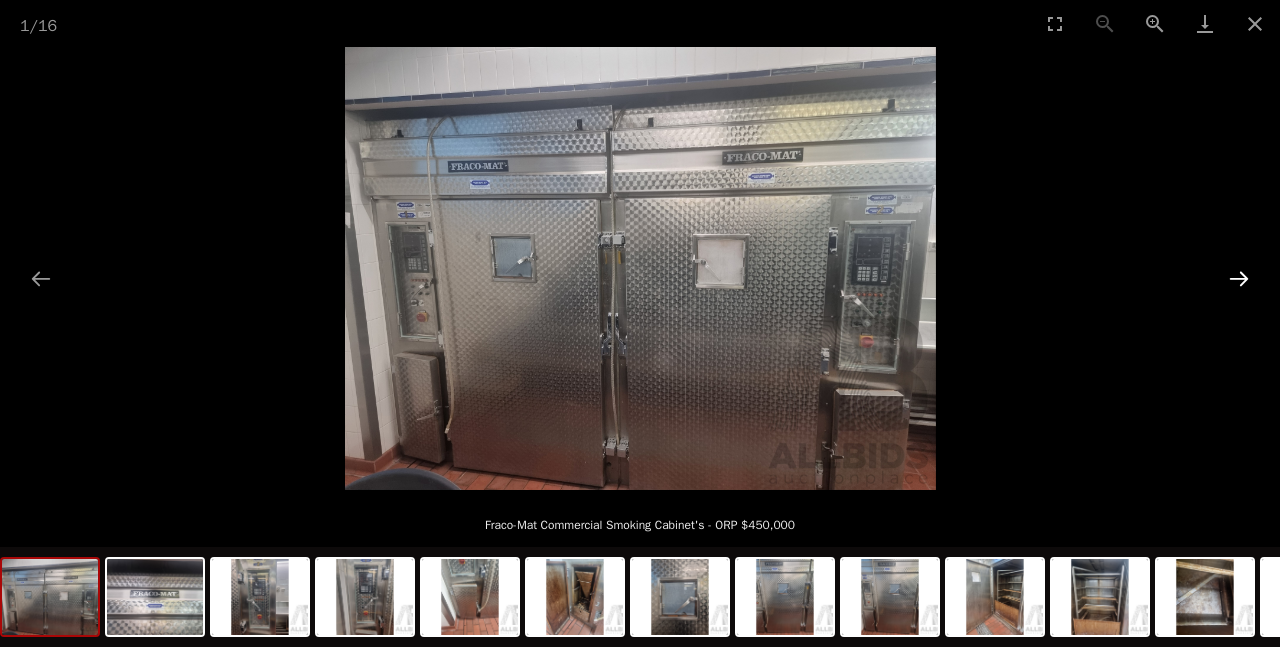 click at bounding box center [1239, 278] 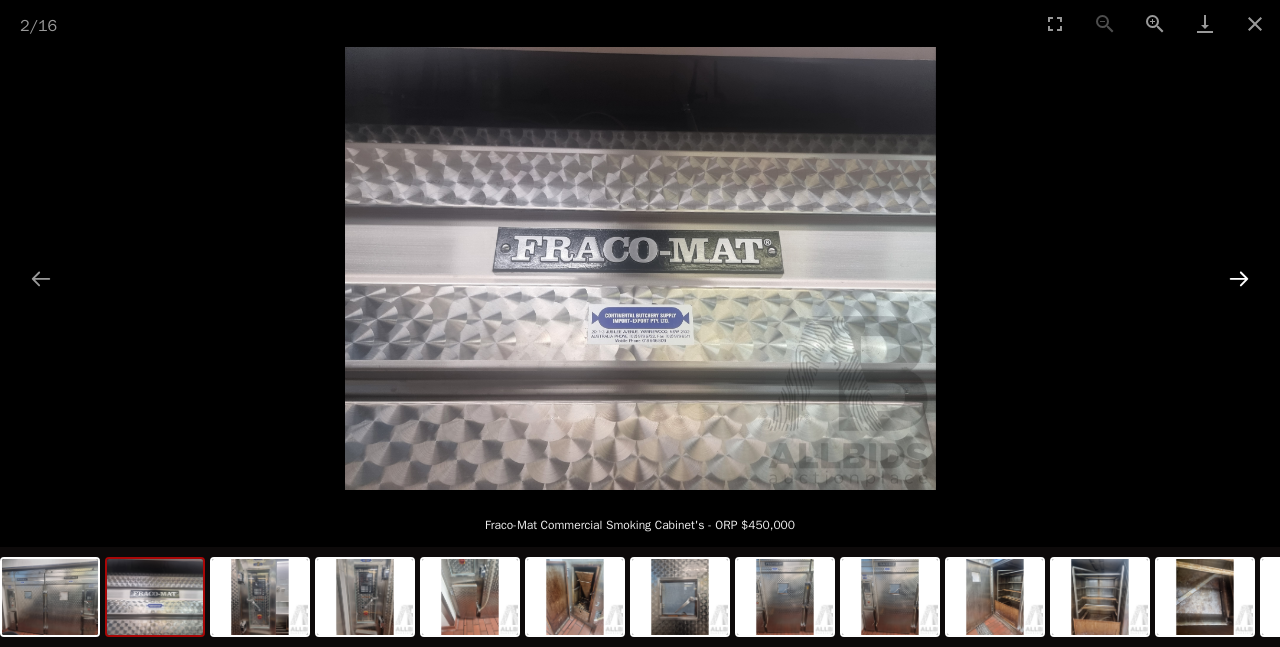 click at bounding box center [1239, 278] 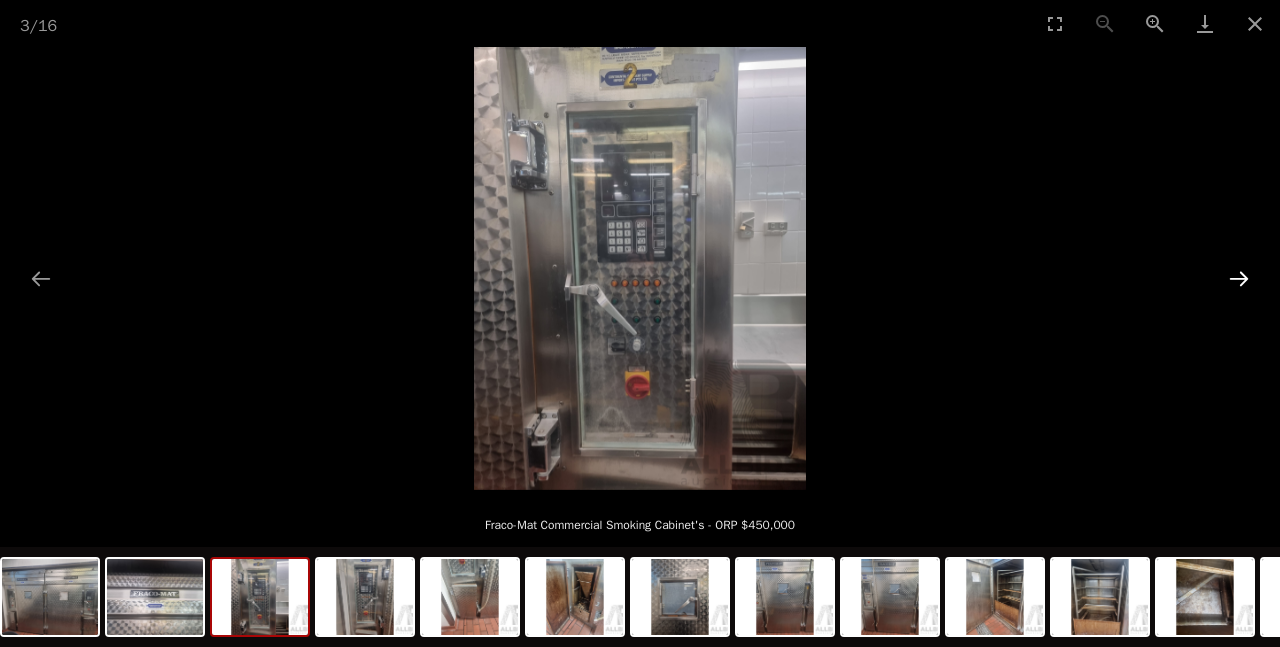 click at bounding box center [1239, 278] 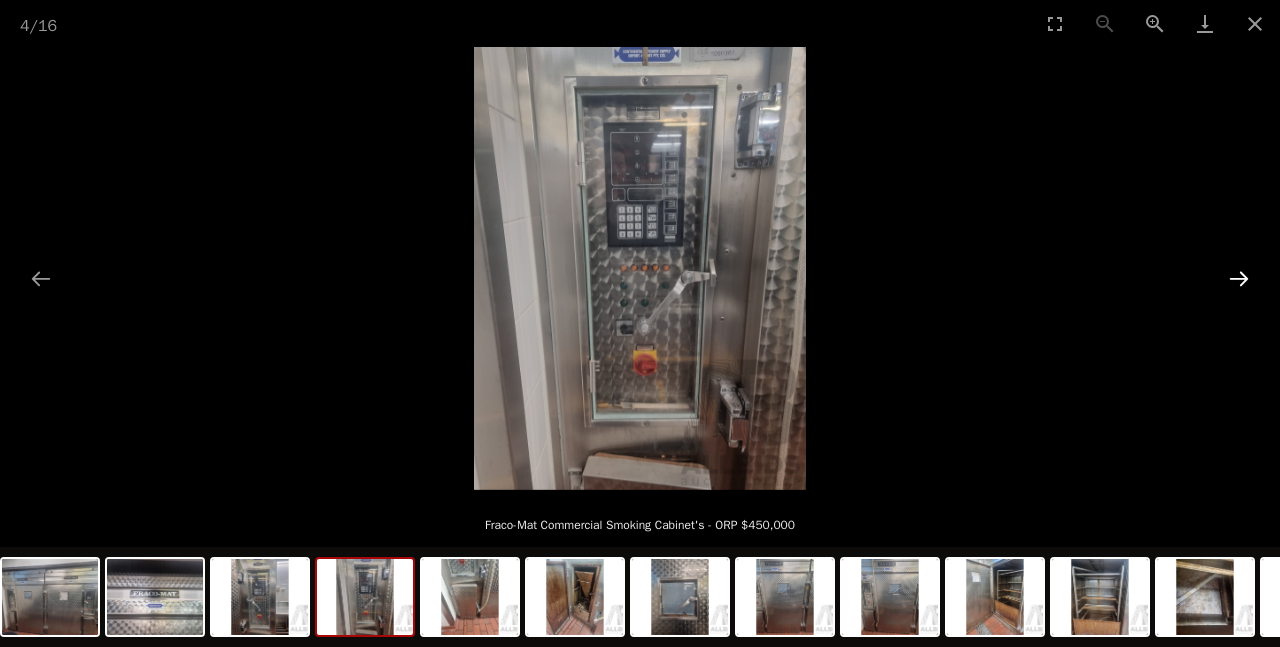 click at bounding box center [1239, 278] 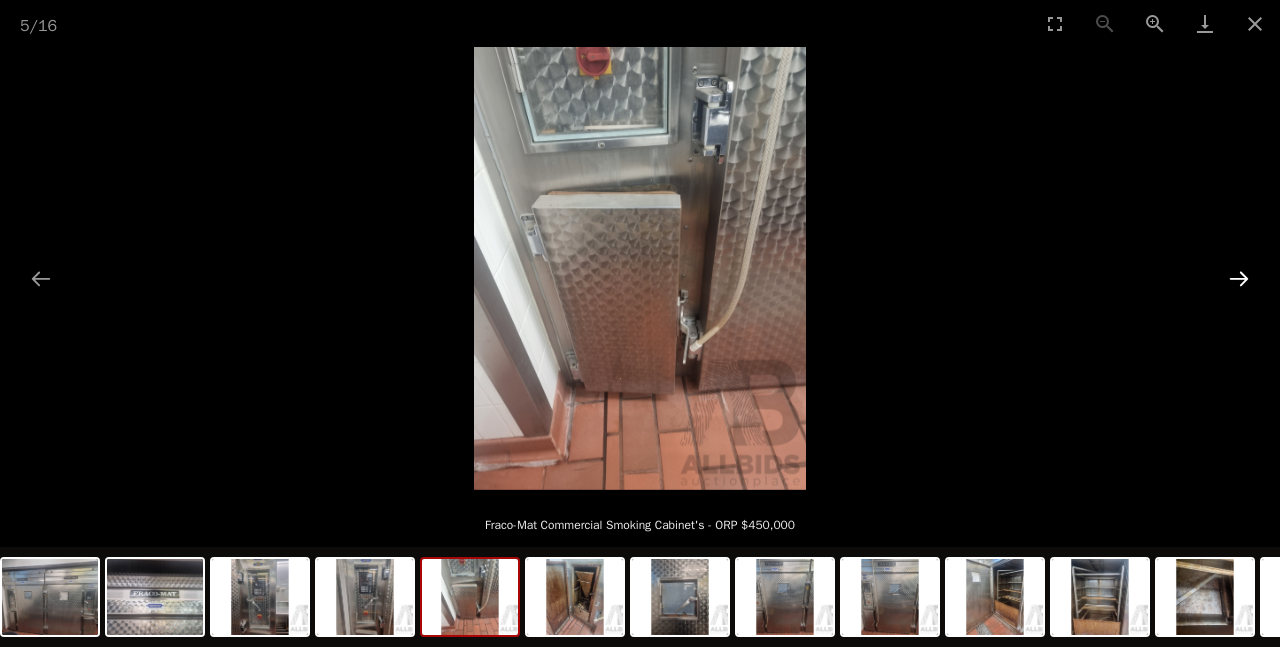 click at bounding box center [1239, 278] 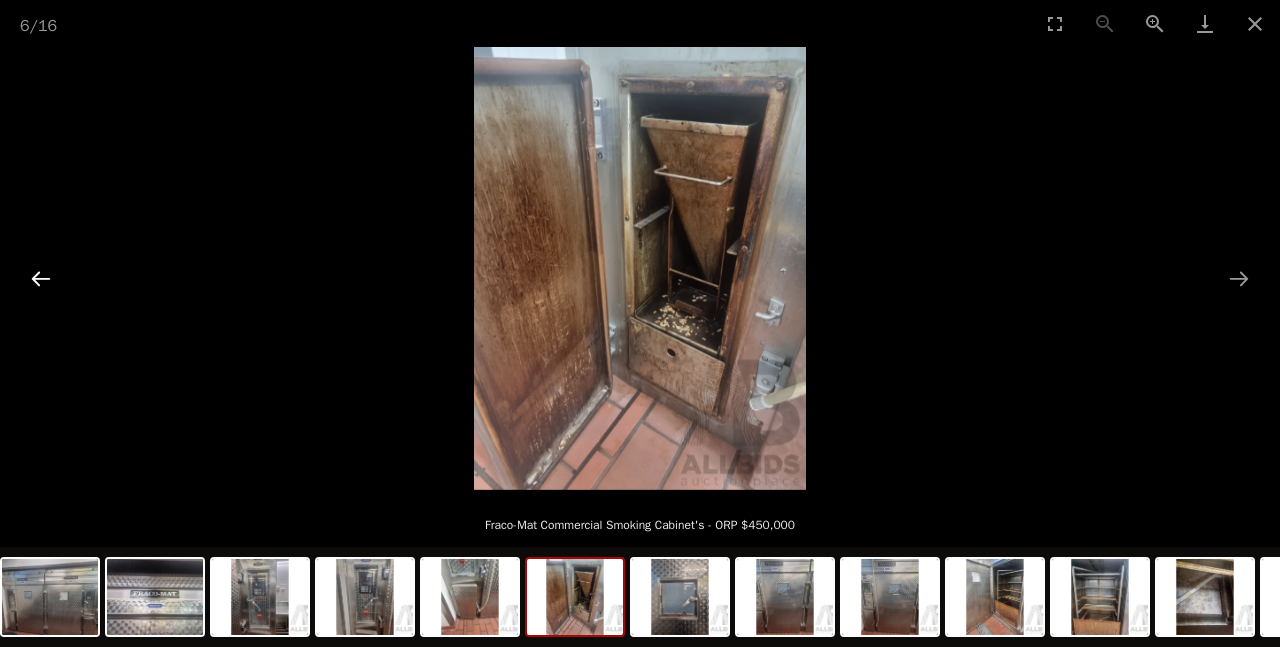 click at bounding box center [41, 278] 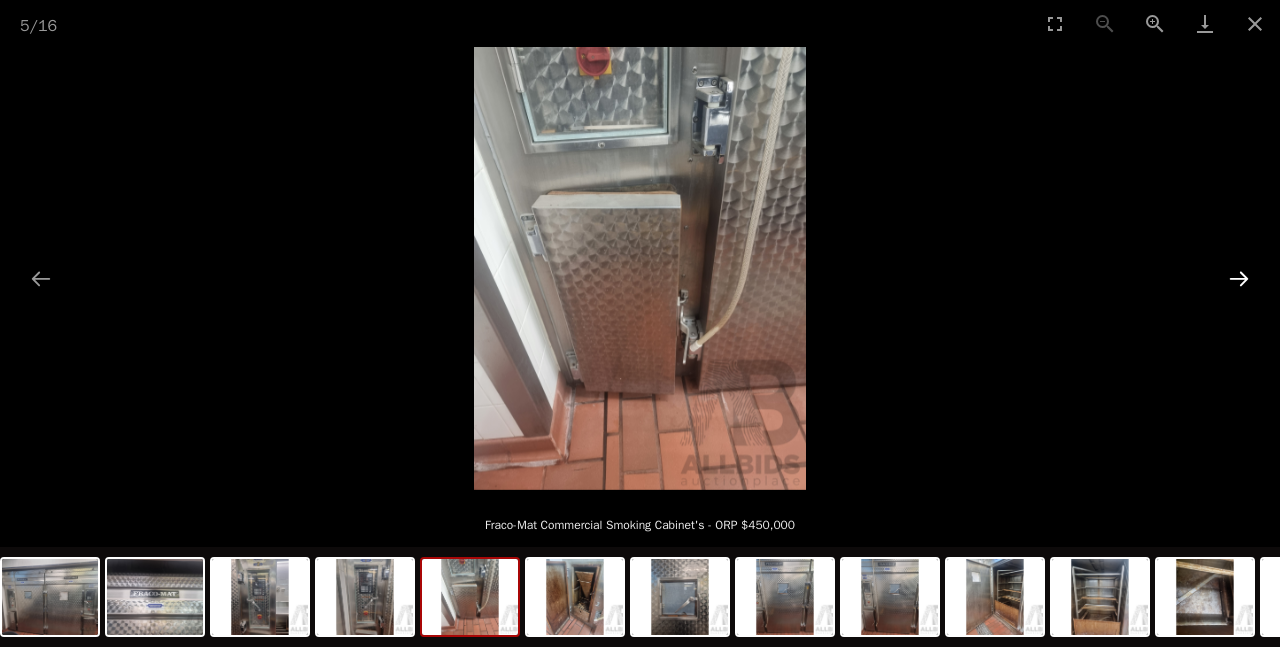 click at bounding box center (1239, 278) 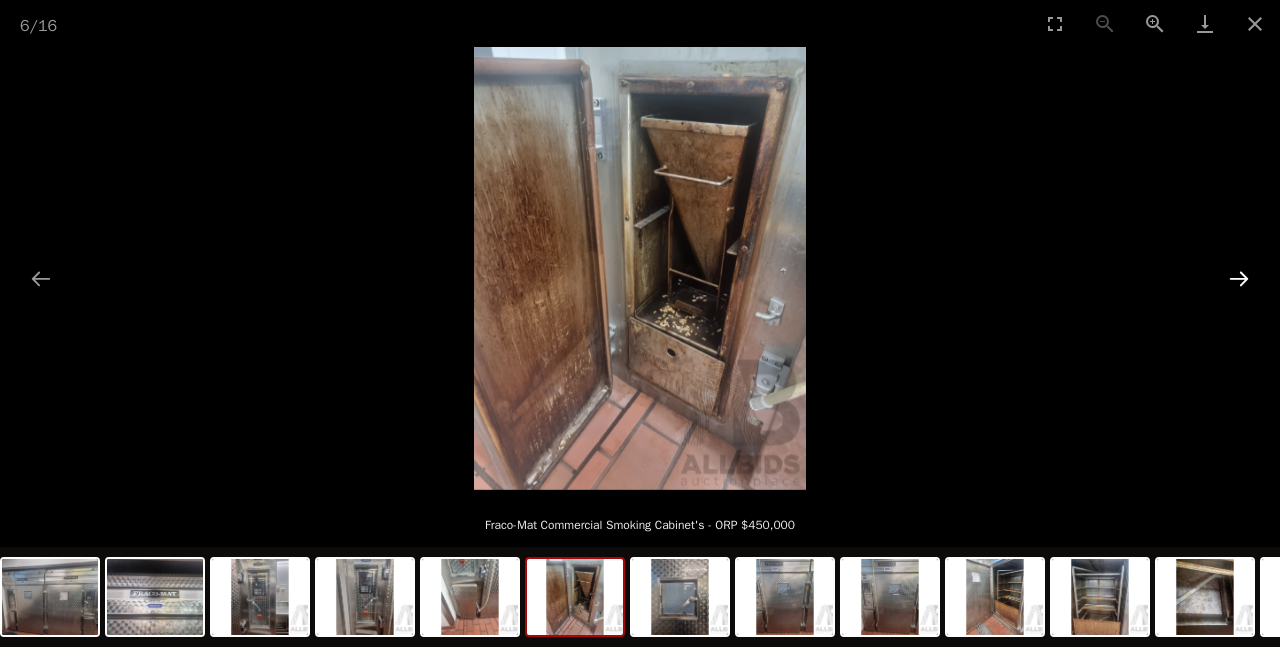 click at bounding box center (1239, 278) 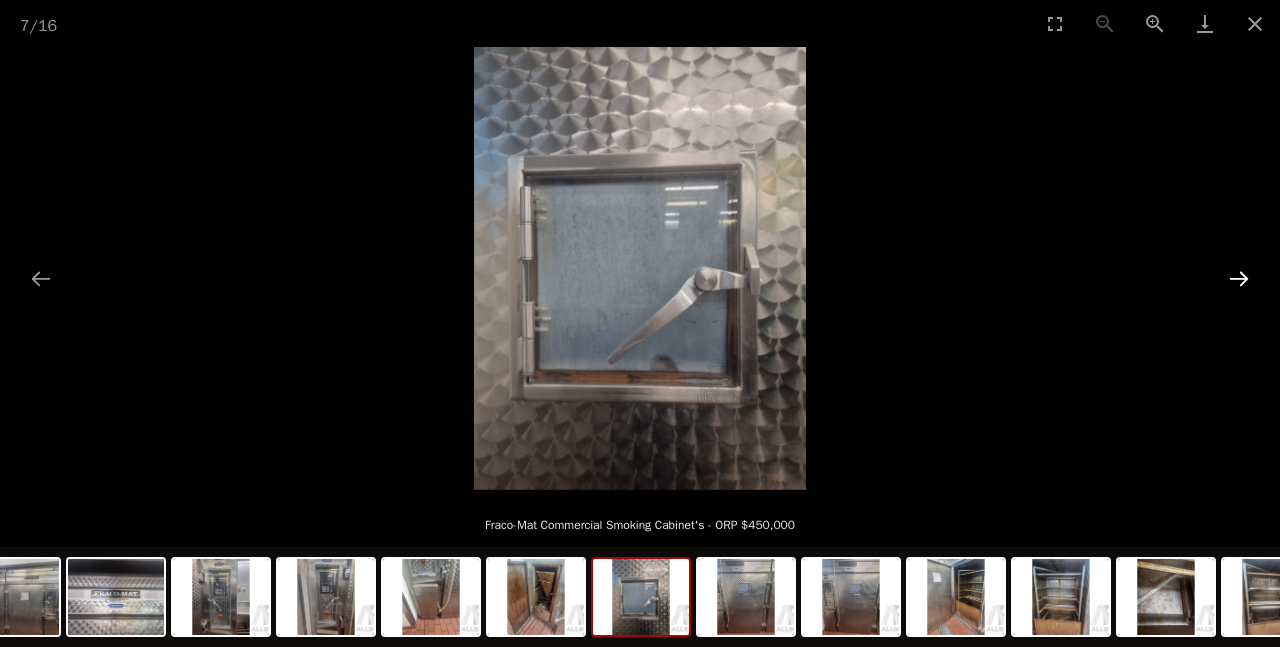 click at bounding box center [1239, 278] 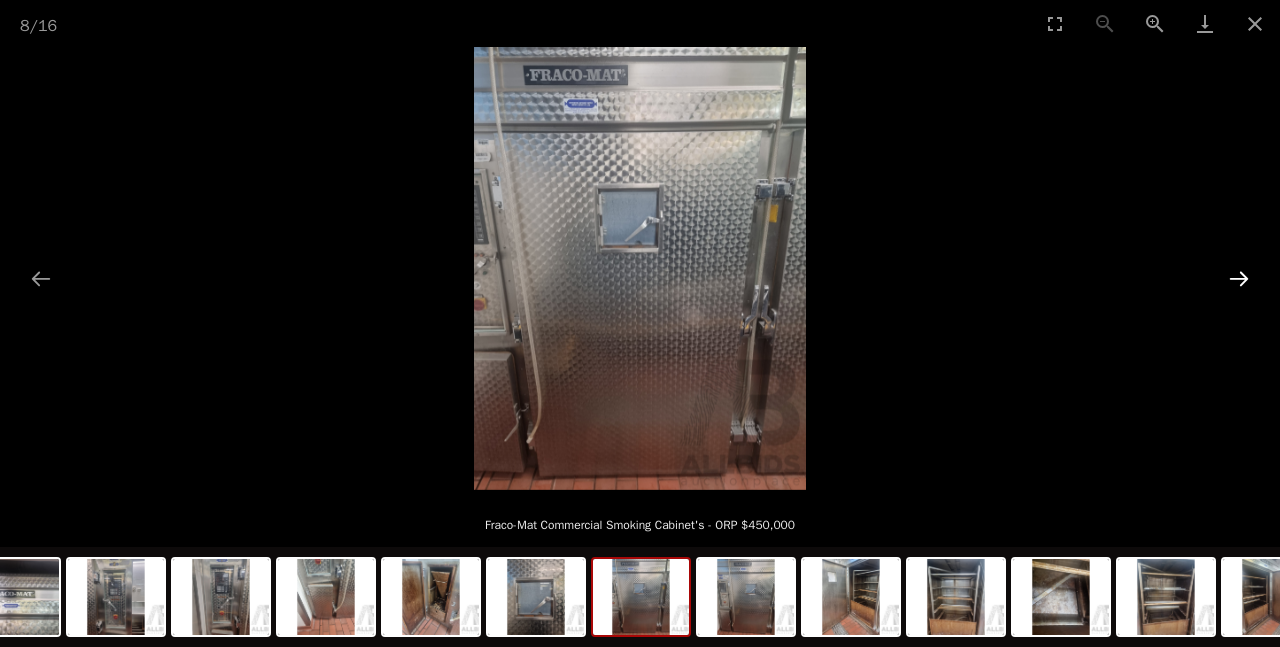 click at bounding box center [1239, 278] 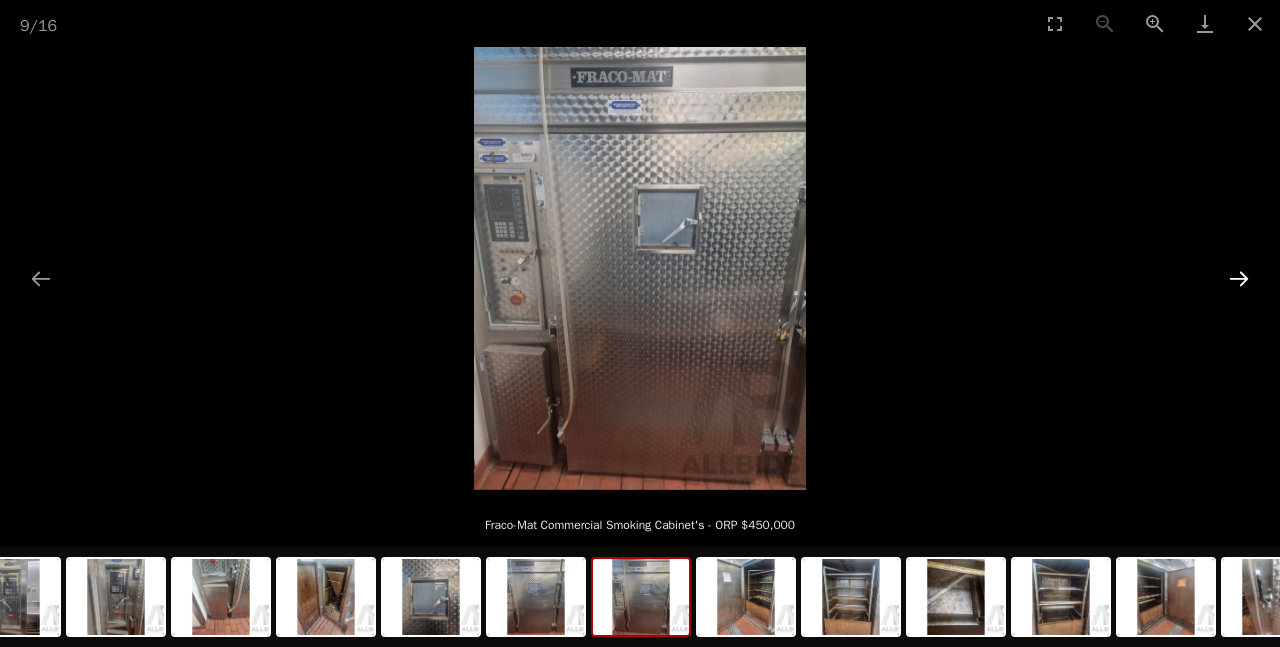 click at bounding box center [1239, 278] 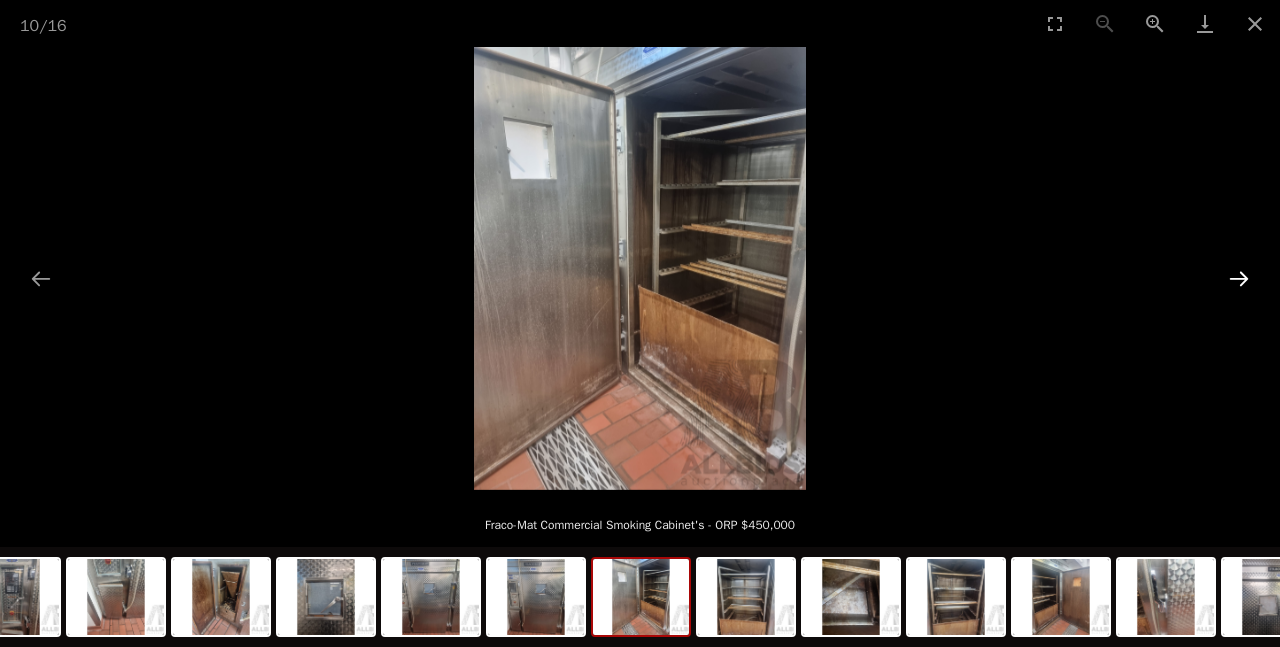 click at bounding box center [1239, 278] 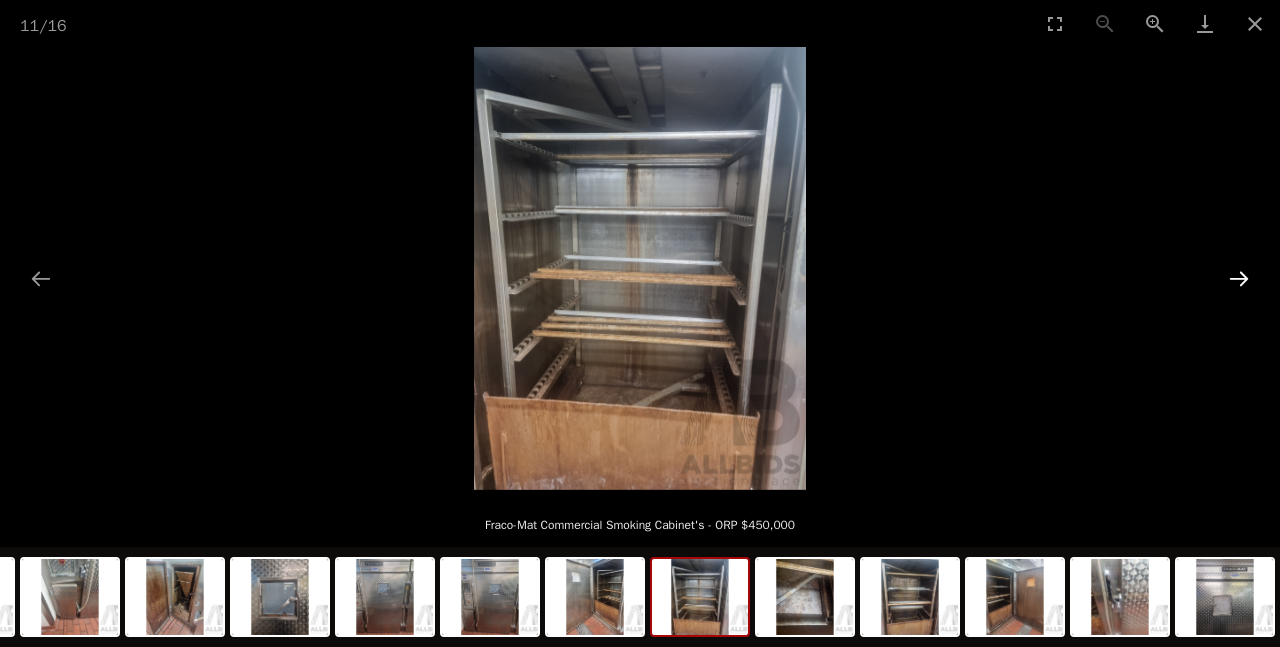 click at bounding box center (1239, 278) 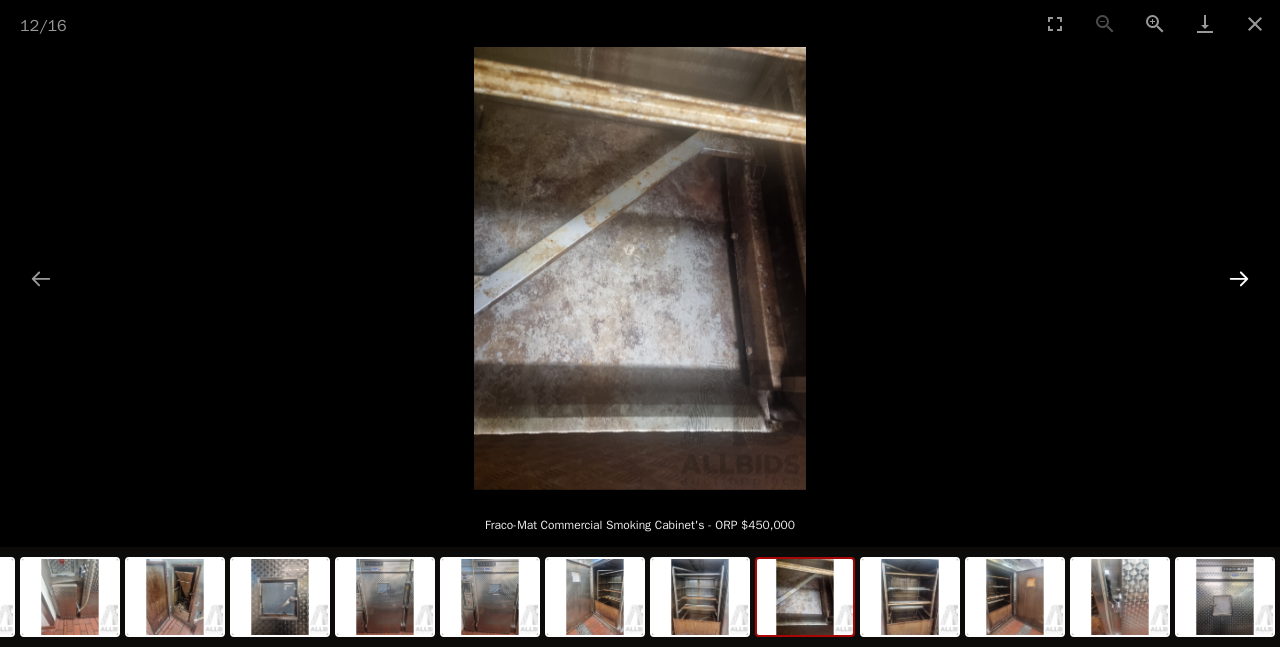 click at bounding box center (1239, 278) 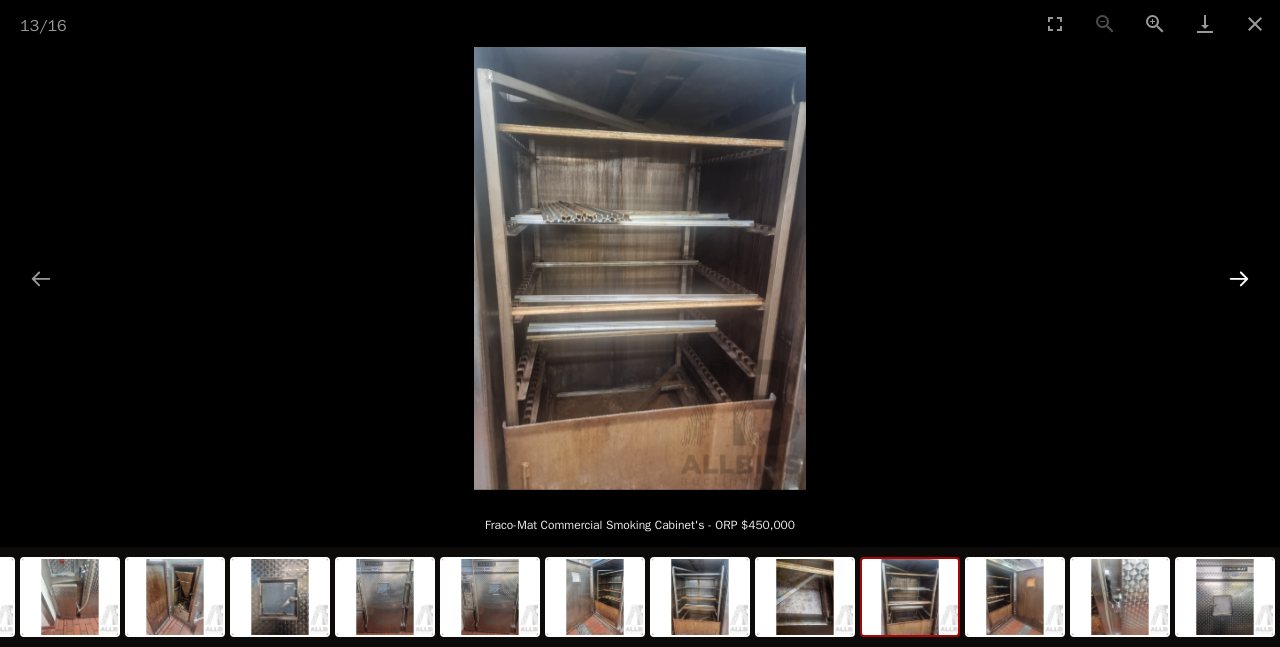 click at bounding box center (1239, 278) 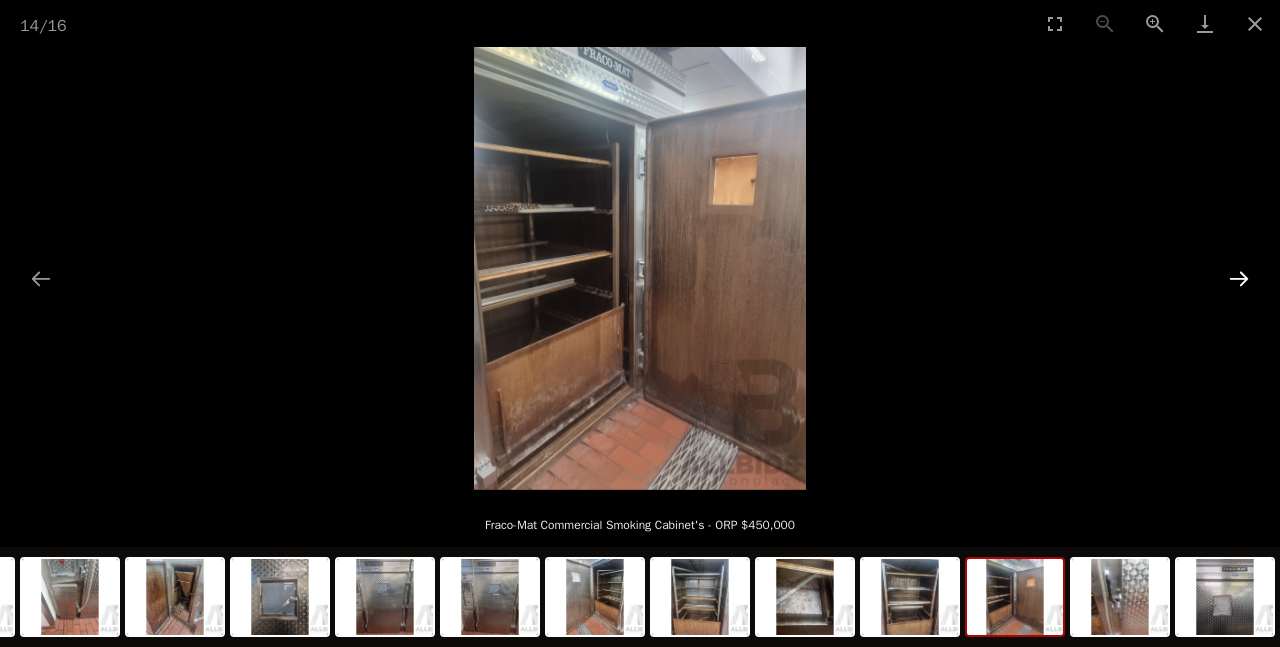 click at bounding box center [1239, 278] 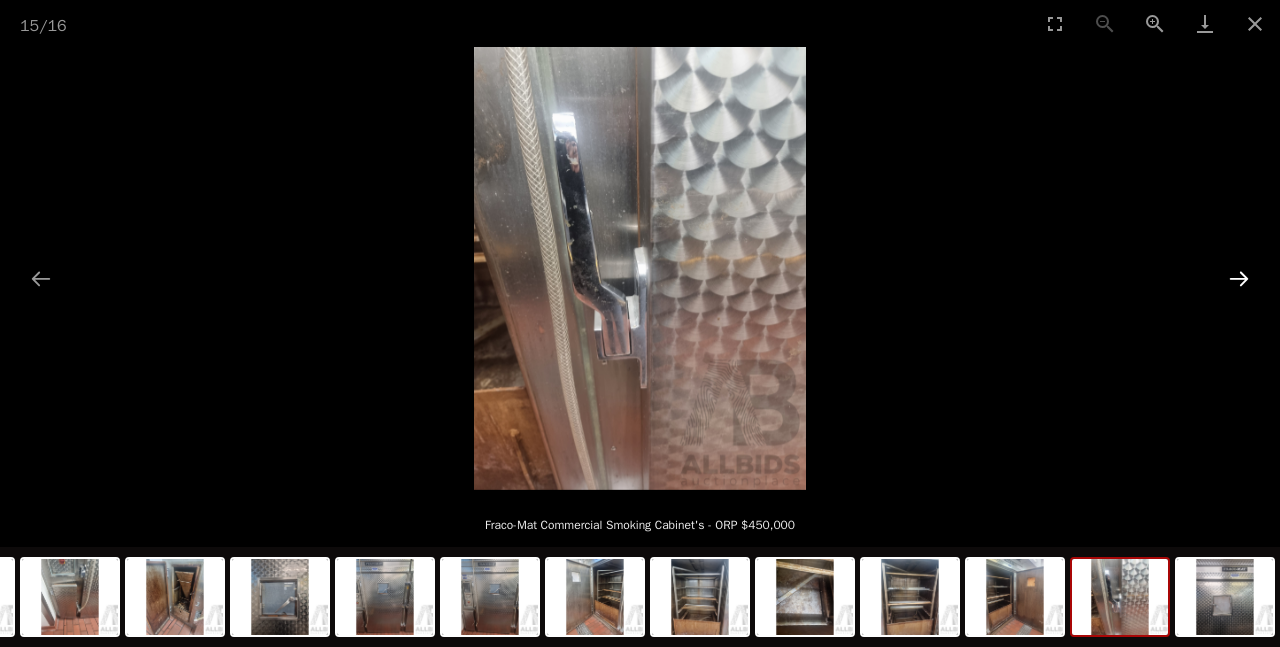click at bounding box center (1239, 278) 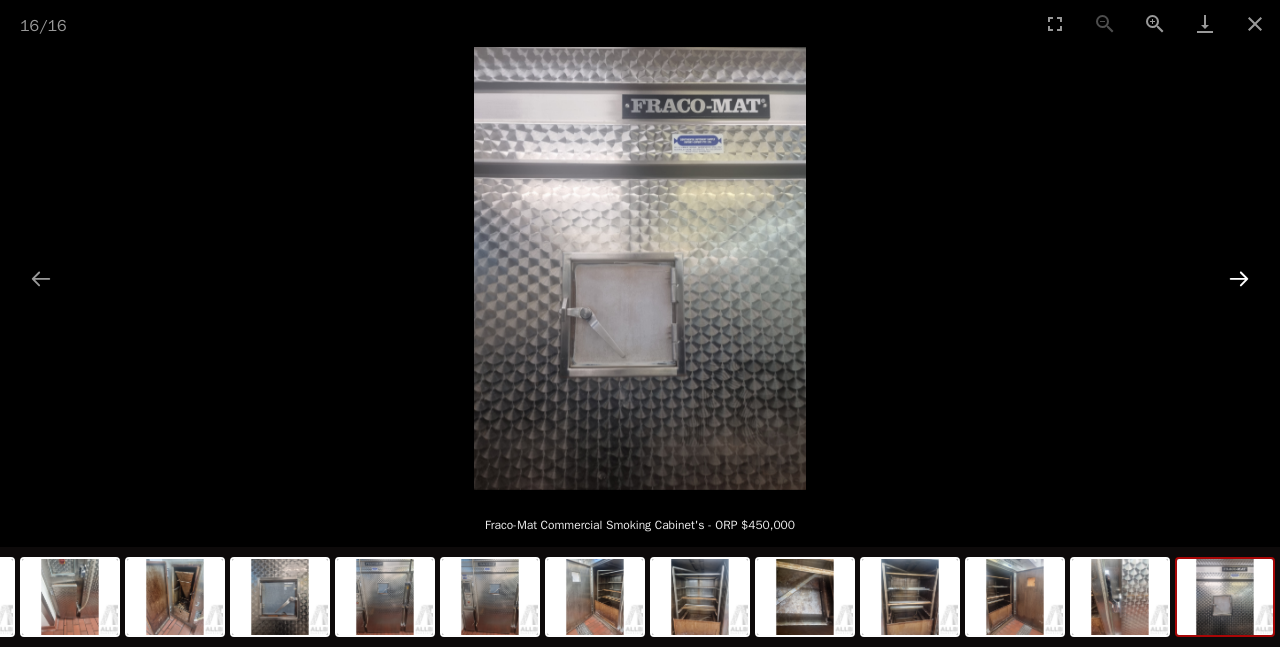click at bounding box center [1239, 278] 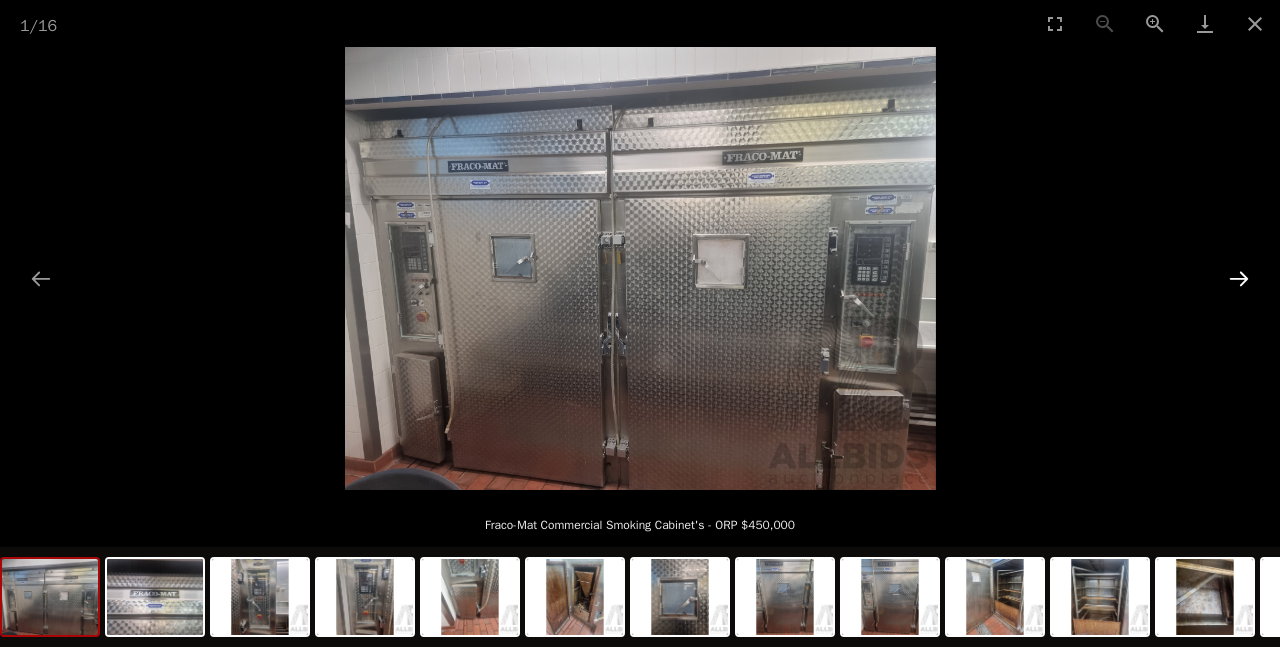 click at bounding box center [1239, 278] 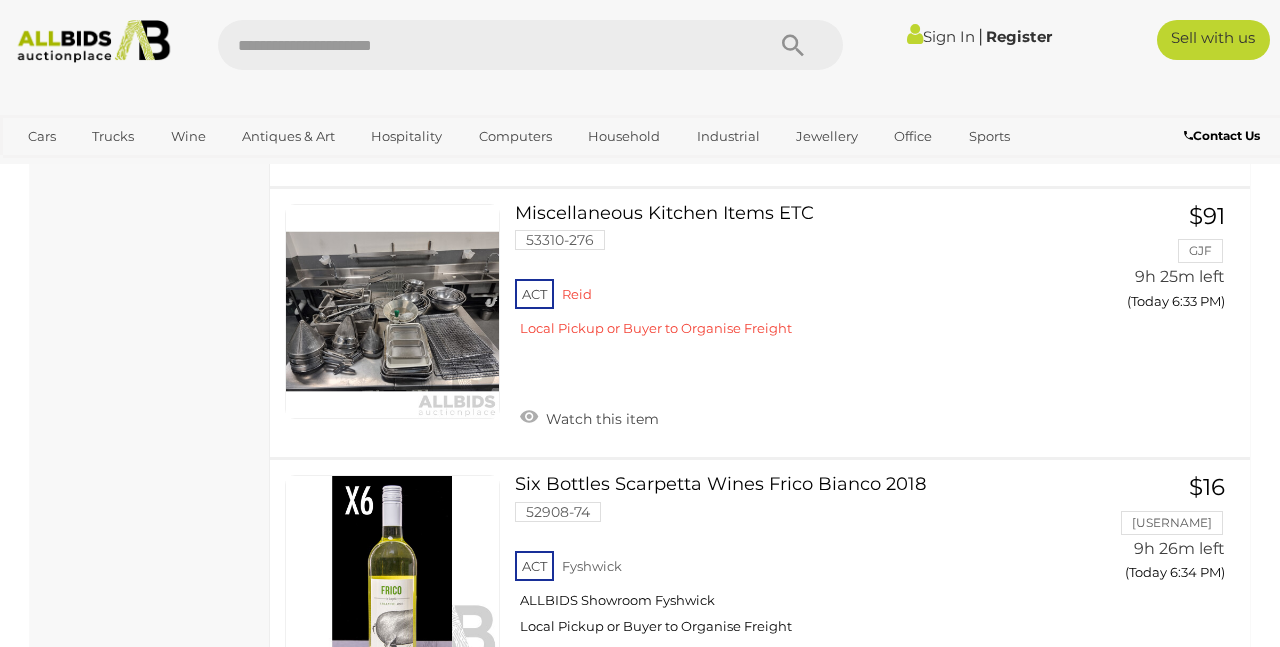scroll, scrollTop: 4160, scrollLeft: 0, axis: vertical 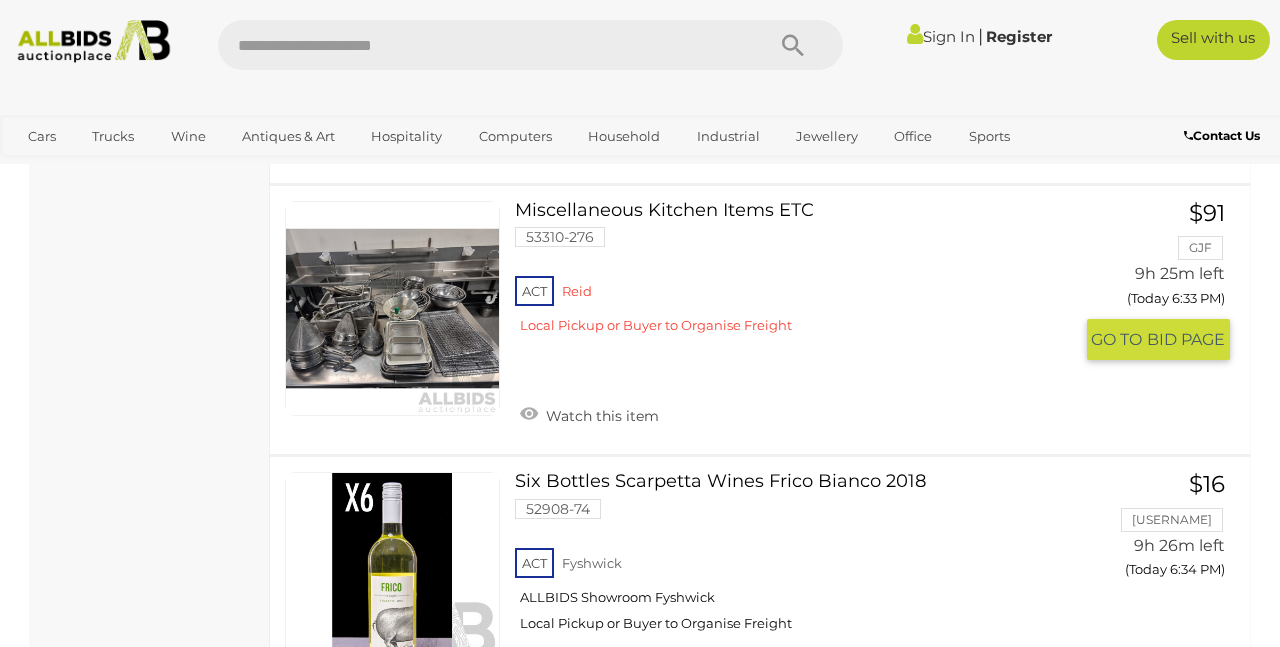 click at bounding box center [392, 308] 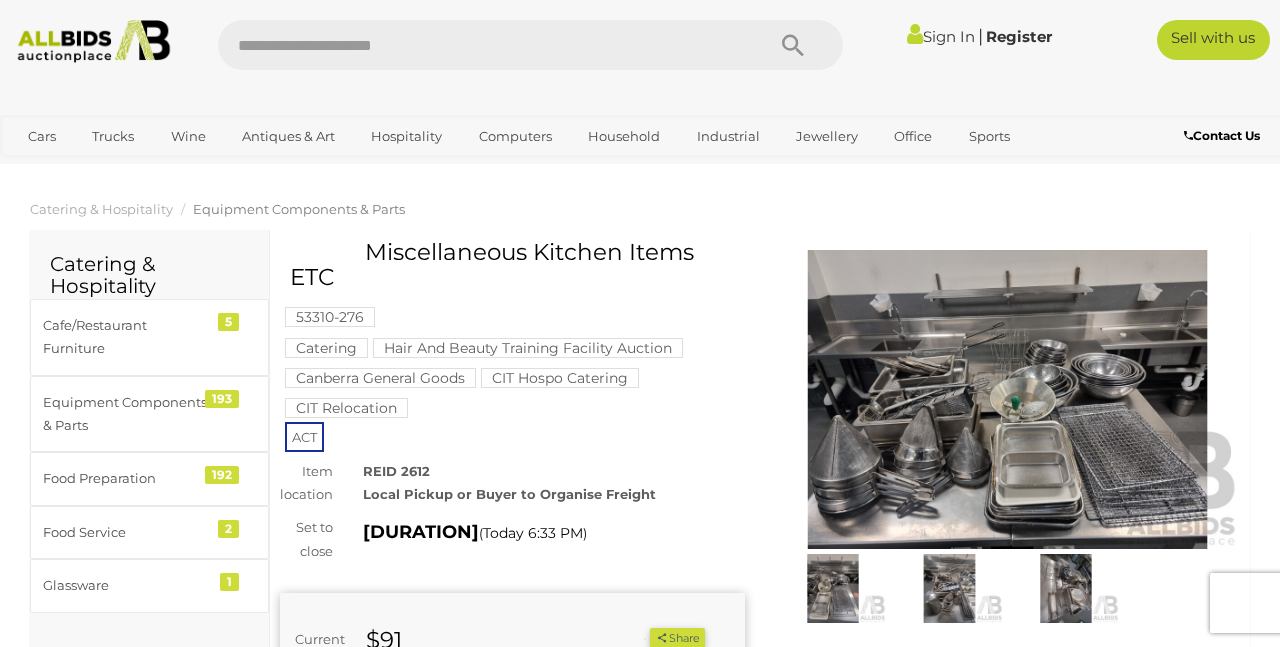 scroll, scrollTop: 0, scrollLeft: 0, axis: both 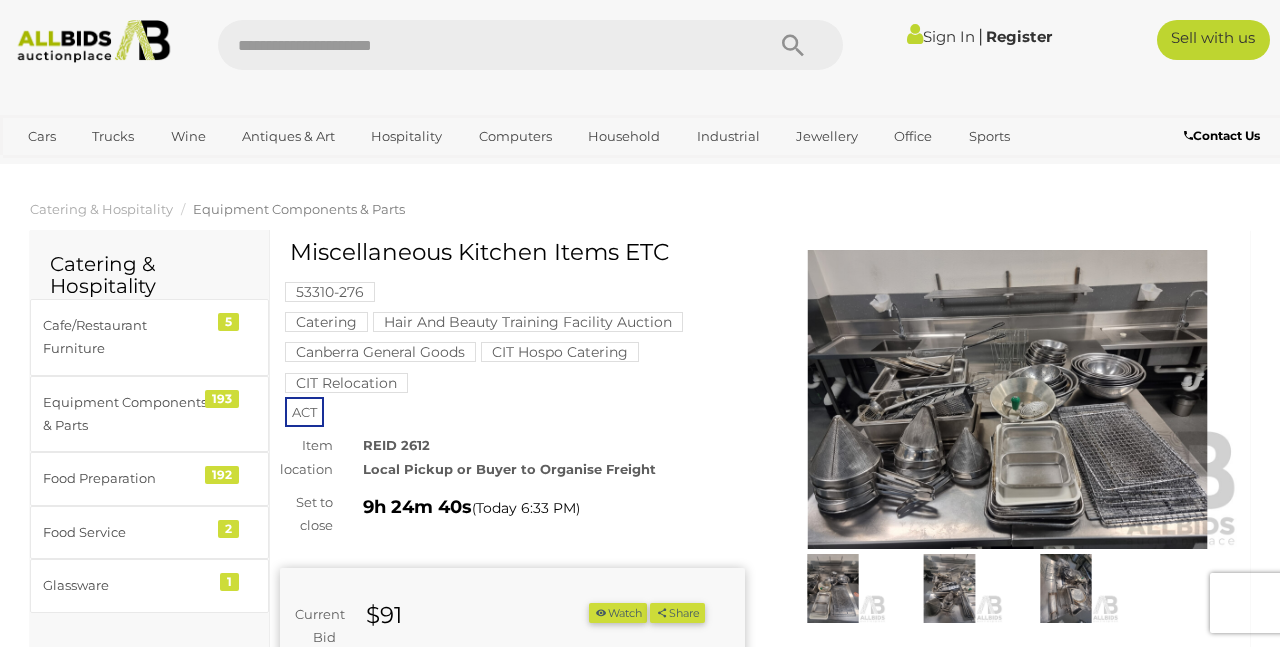 click at bounding box center (1007, 400) 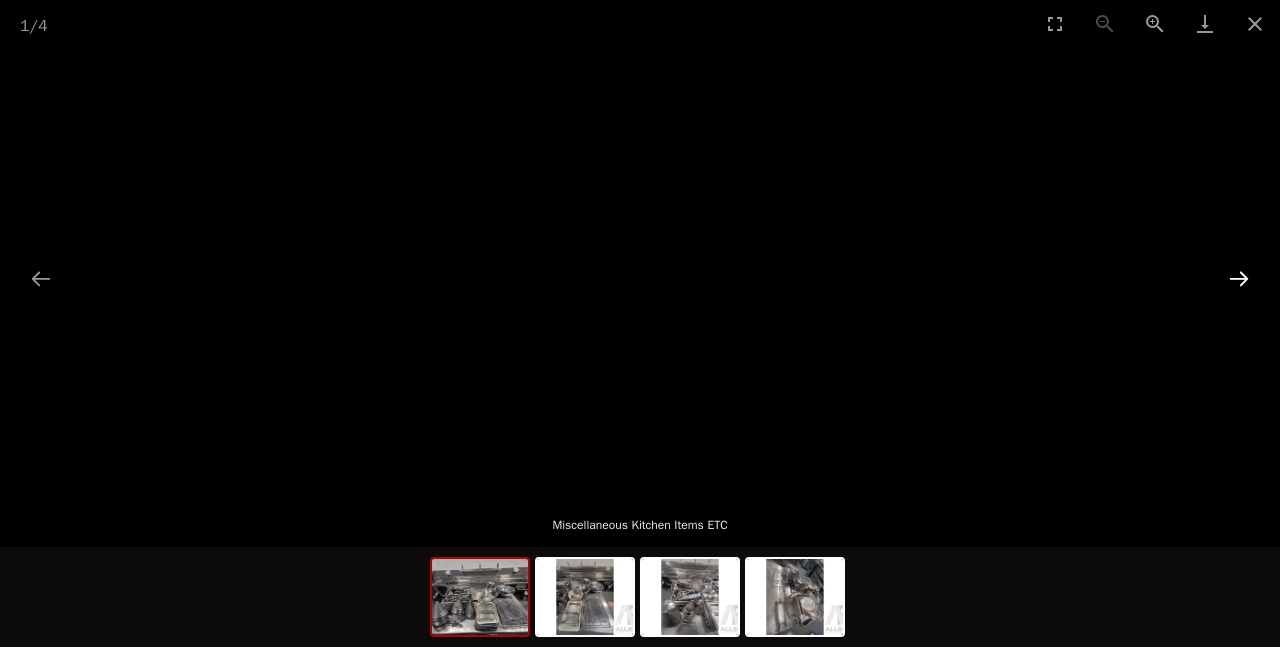 click at bounding box center (1239, 278) 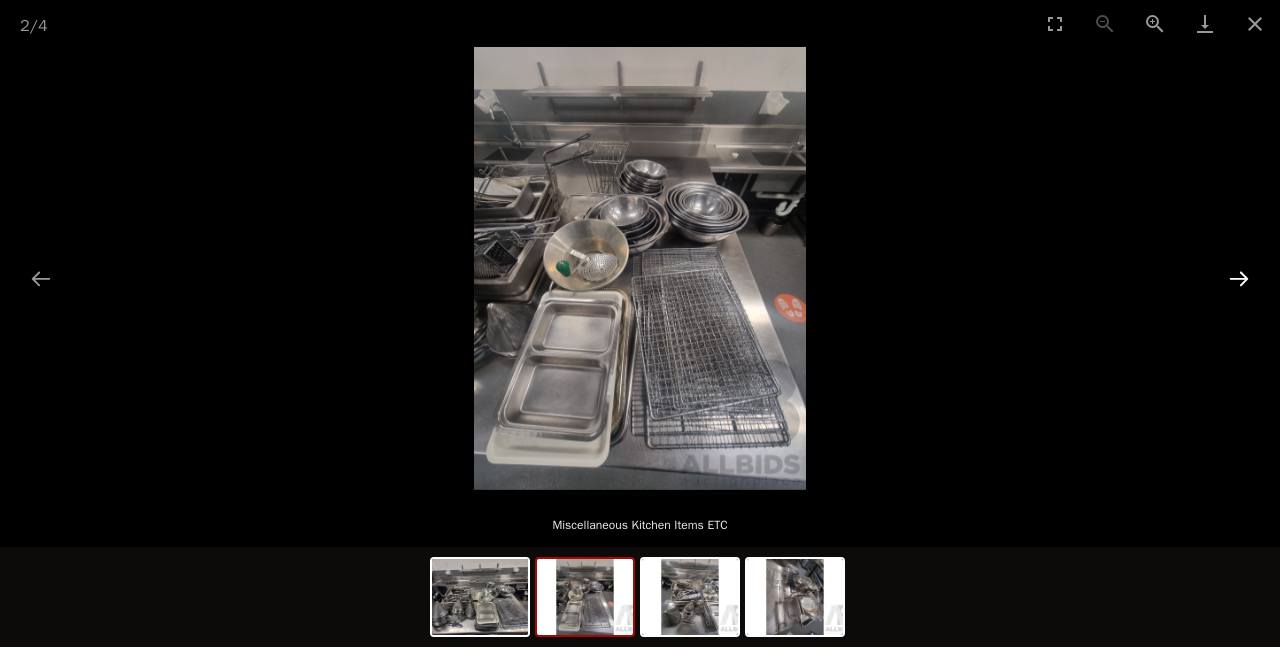 click at bounding box center [1239, 278] 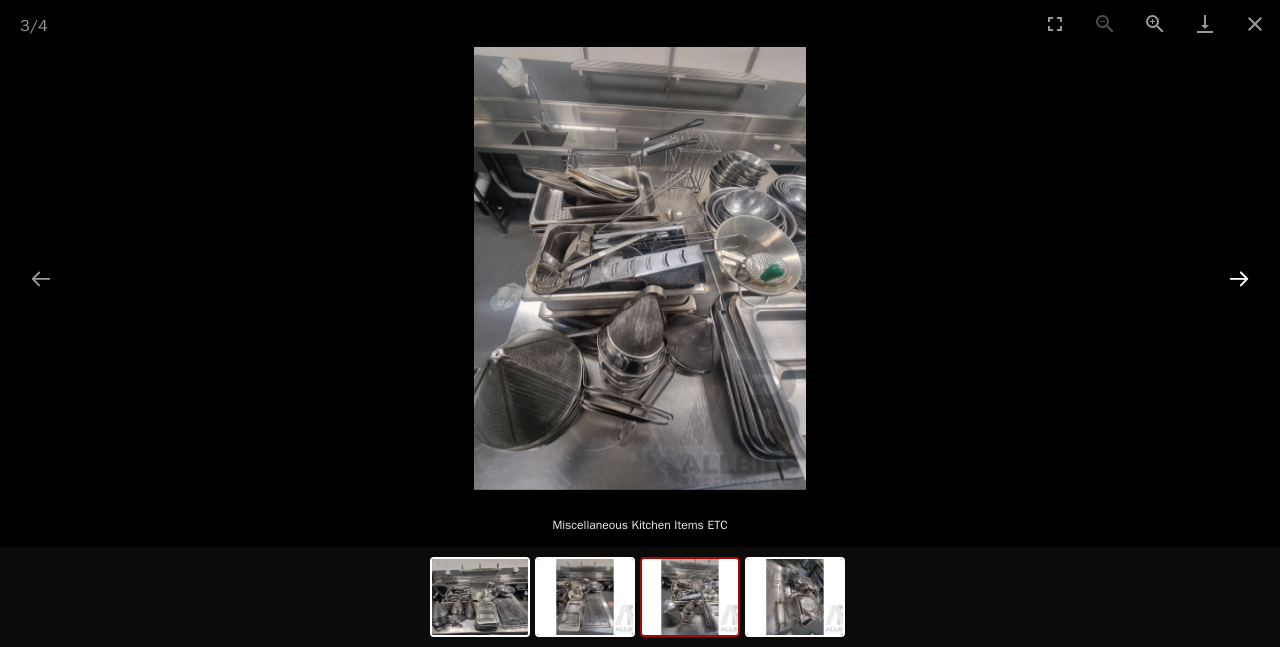 click at bounding box center (1239, 278) 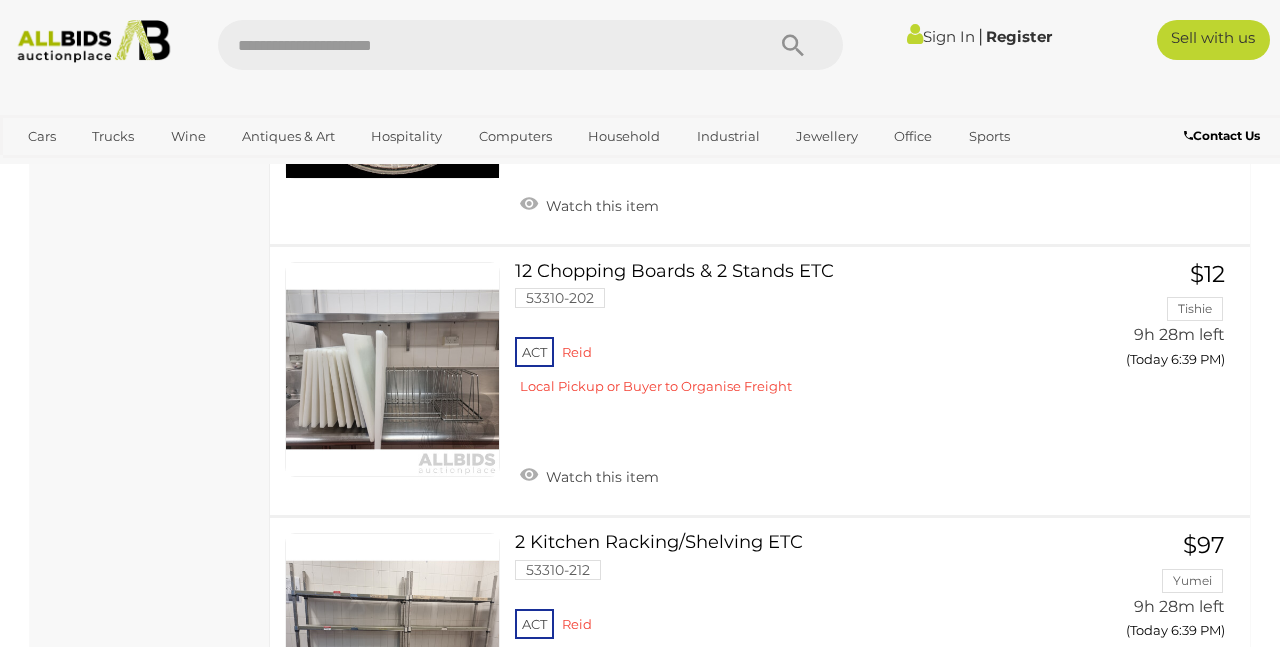 scroll, scrollTop: 11080, scrollLeft: 0, axis: vertical 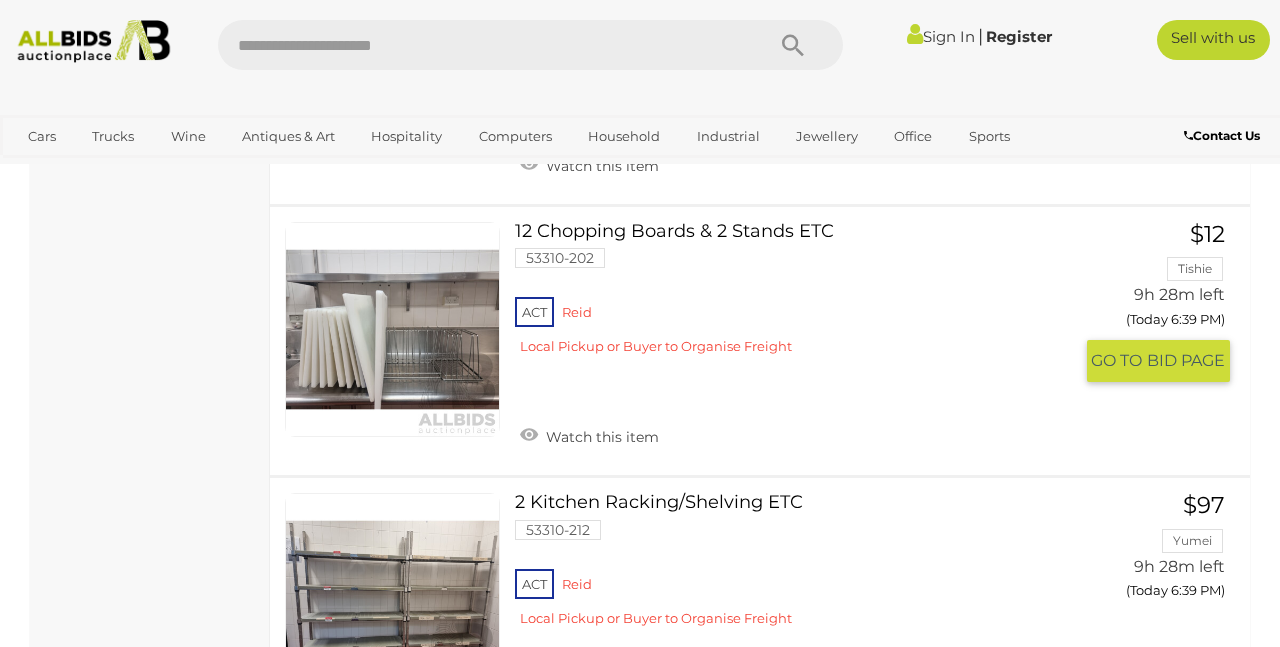 click at bounding box center [392, 329] 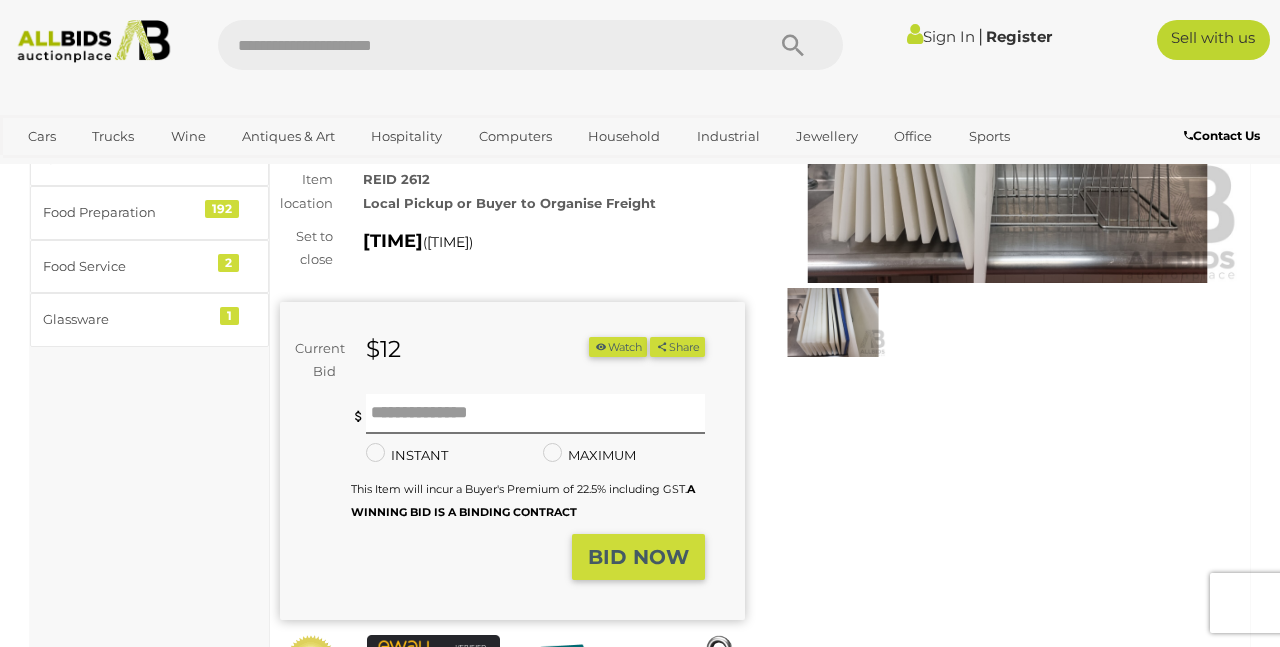 scroll, scrollTop: 280, scrollLeft: 0, axis: vertical 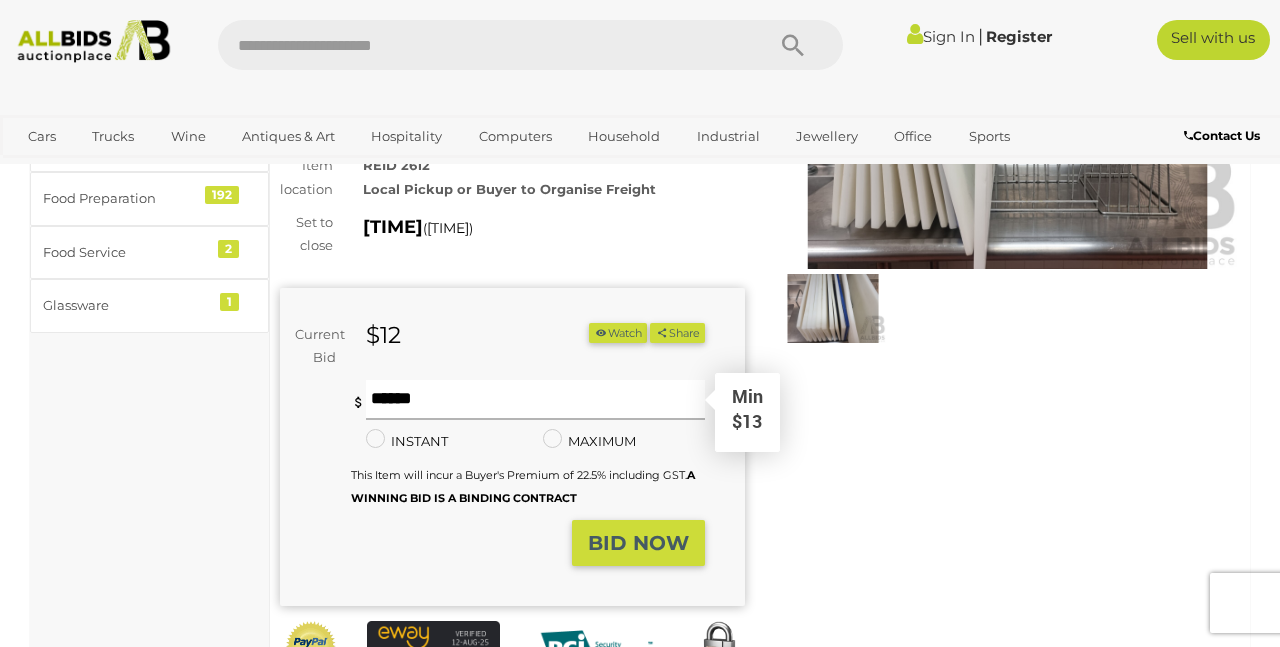 click at bounding box center (535, 400) 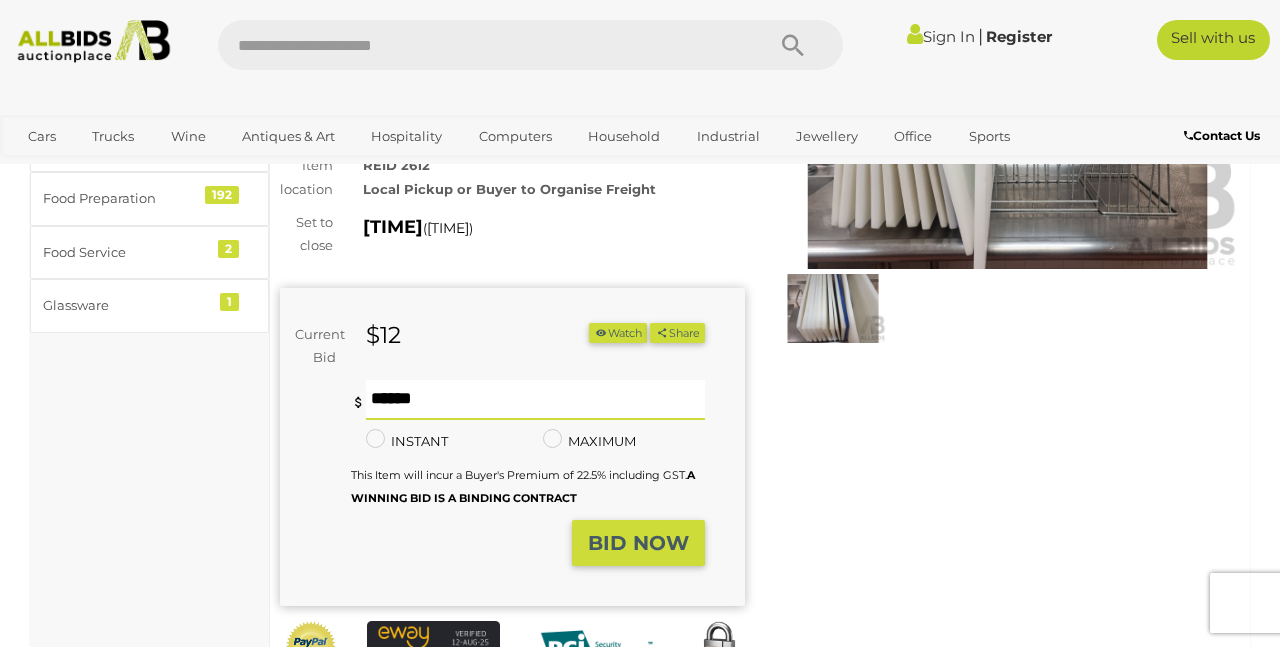 type on "**" 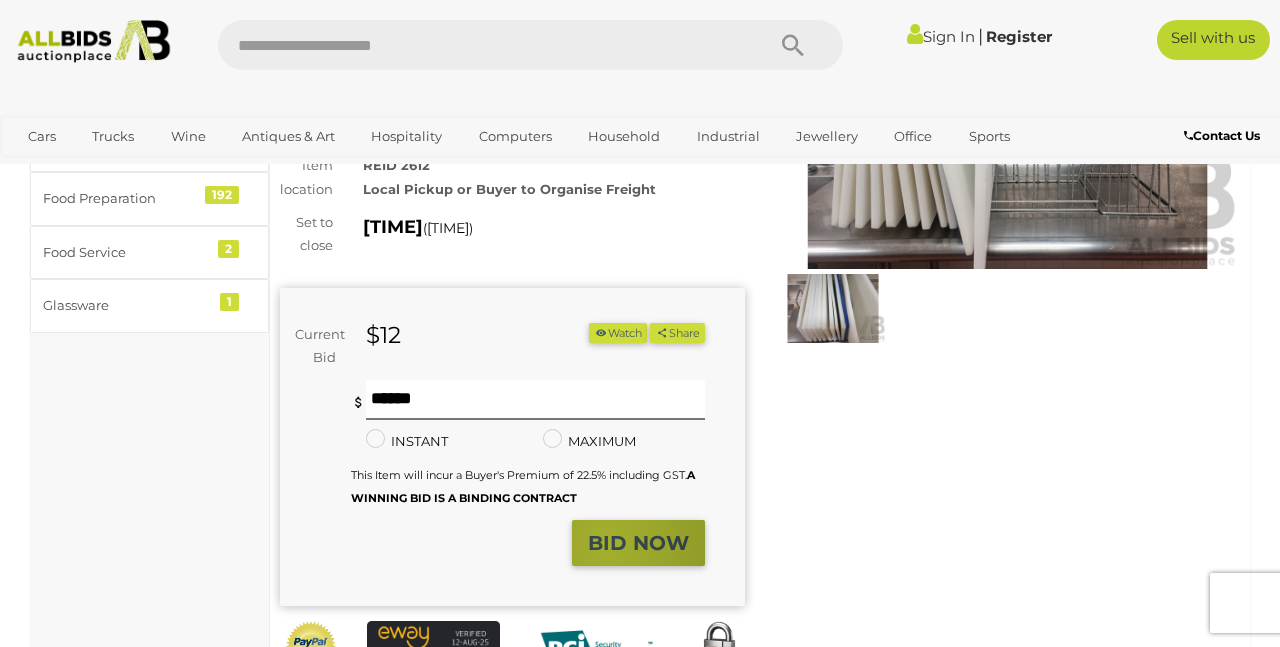 click on "BID NOW" at bounding box center (638, 543) 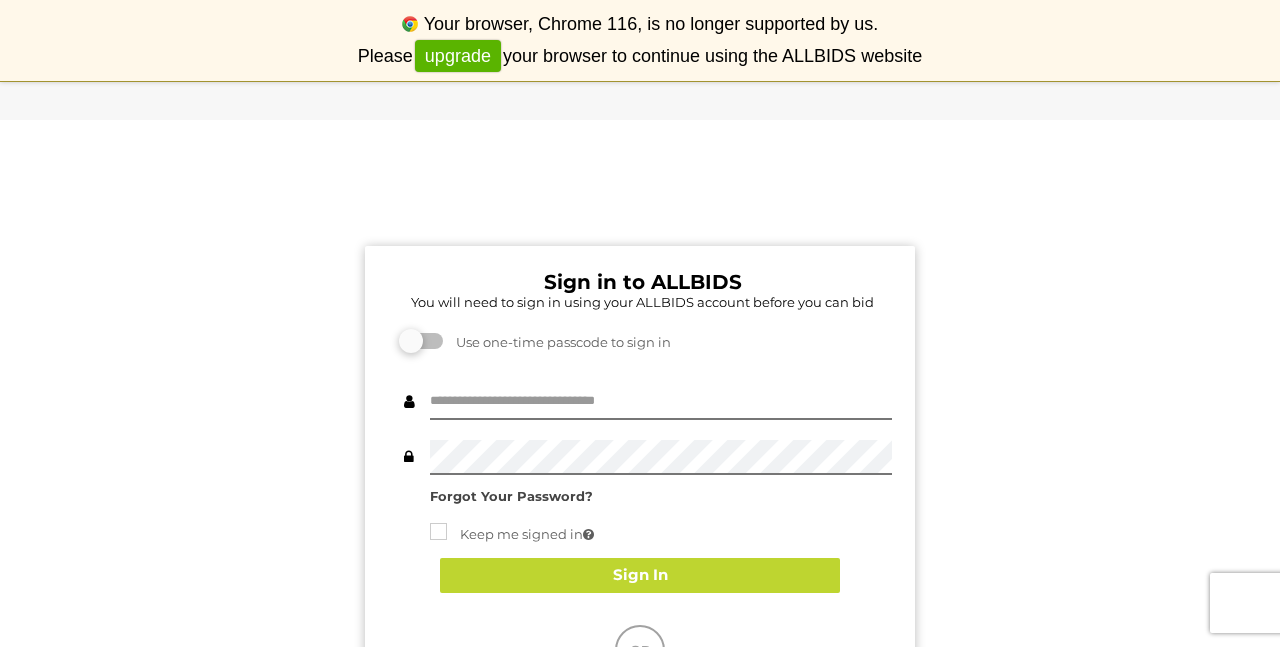 scroll, scrollTop: 0, scrollLeft: 0, axis: both 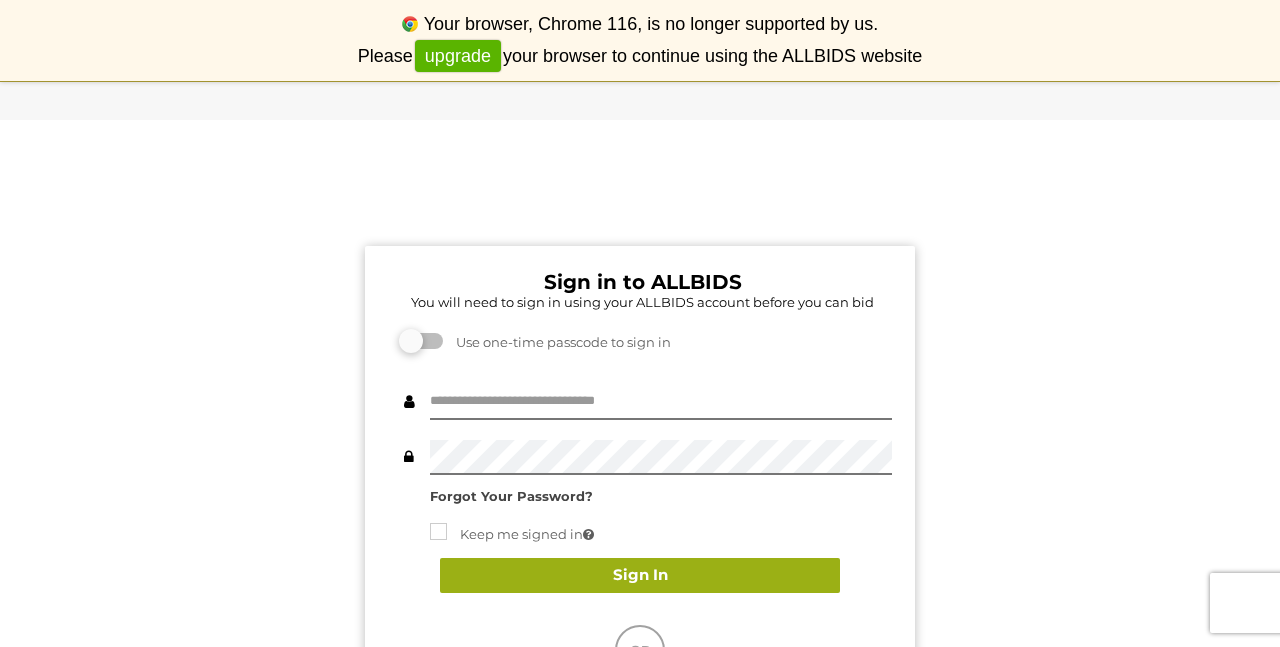 click on "Sign In" at bounding box center [640, 575] 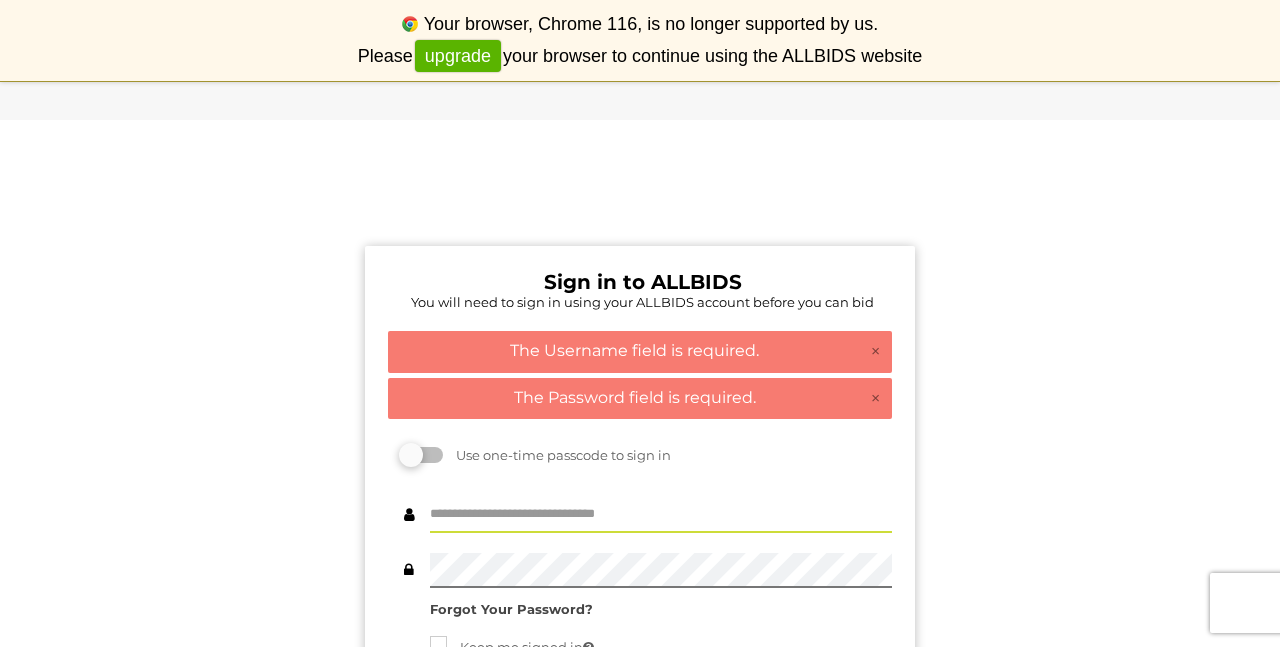 click at bounding box center (661, 515) 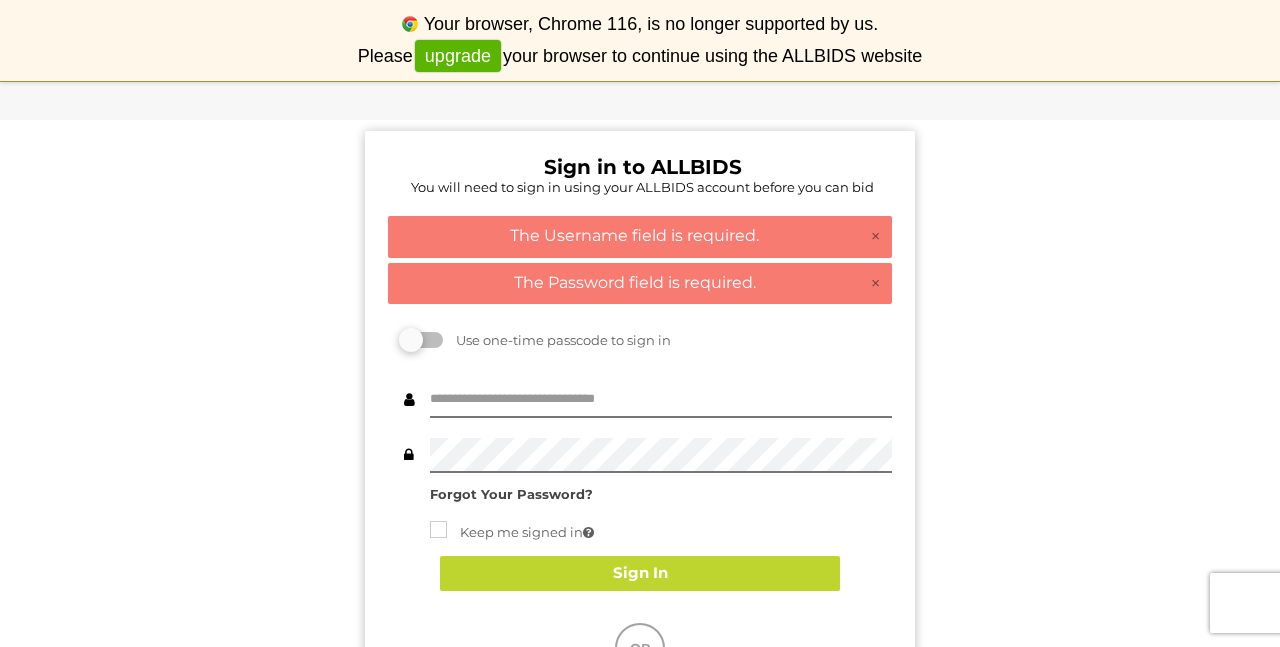 scroll, scrollTop: 120, scrollLeft: 0, axis: vertical 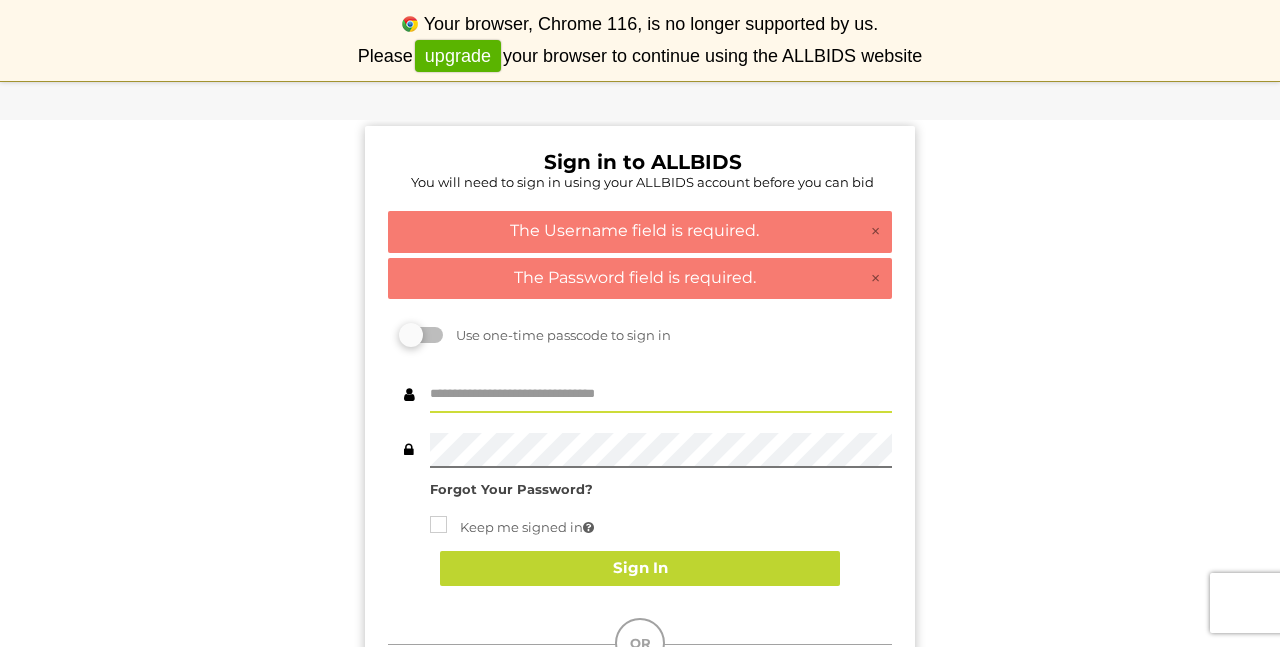 click at bounding box center [661, 395] 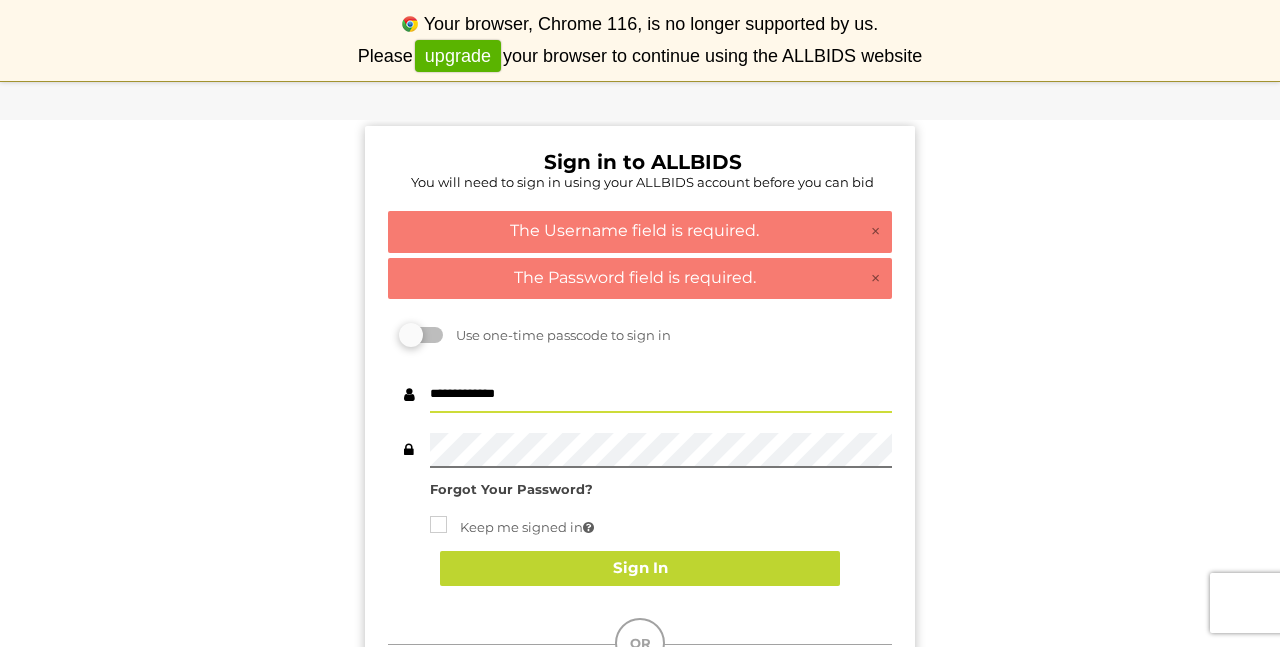 type on "[PASSWORD]" 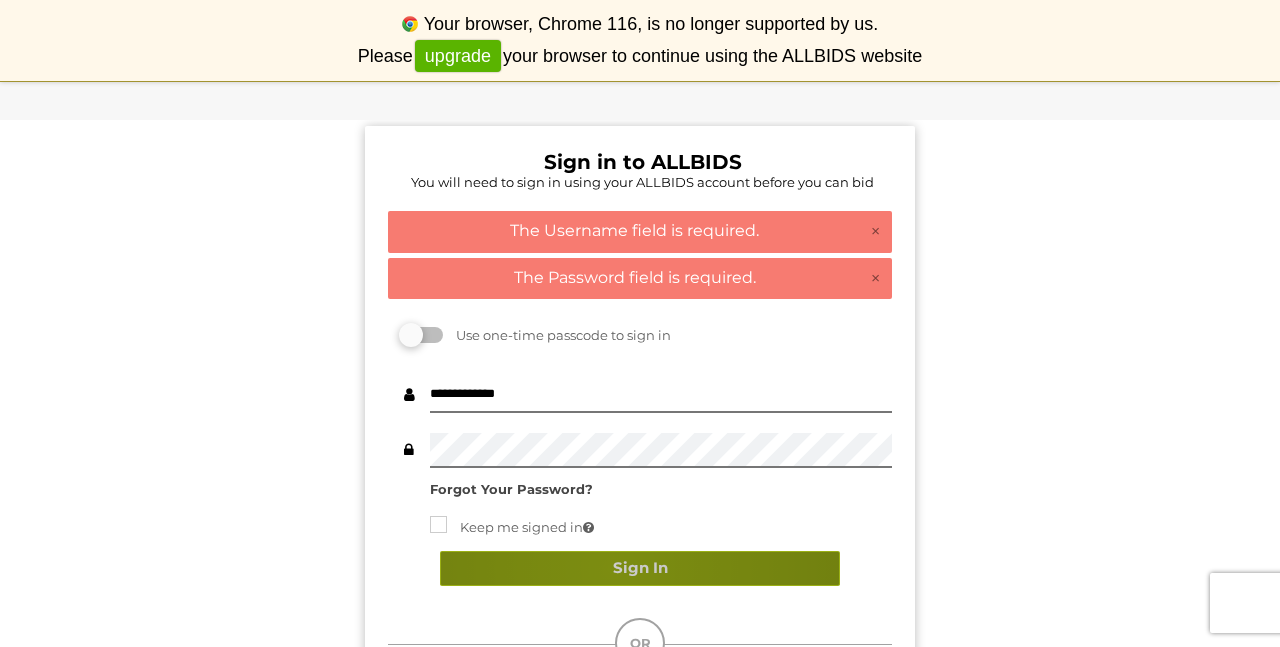 click on "Sign In" at bounding box center (640, 568) 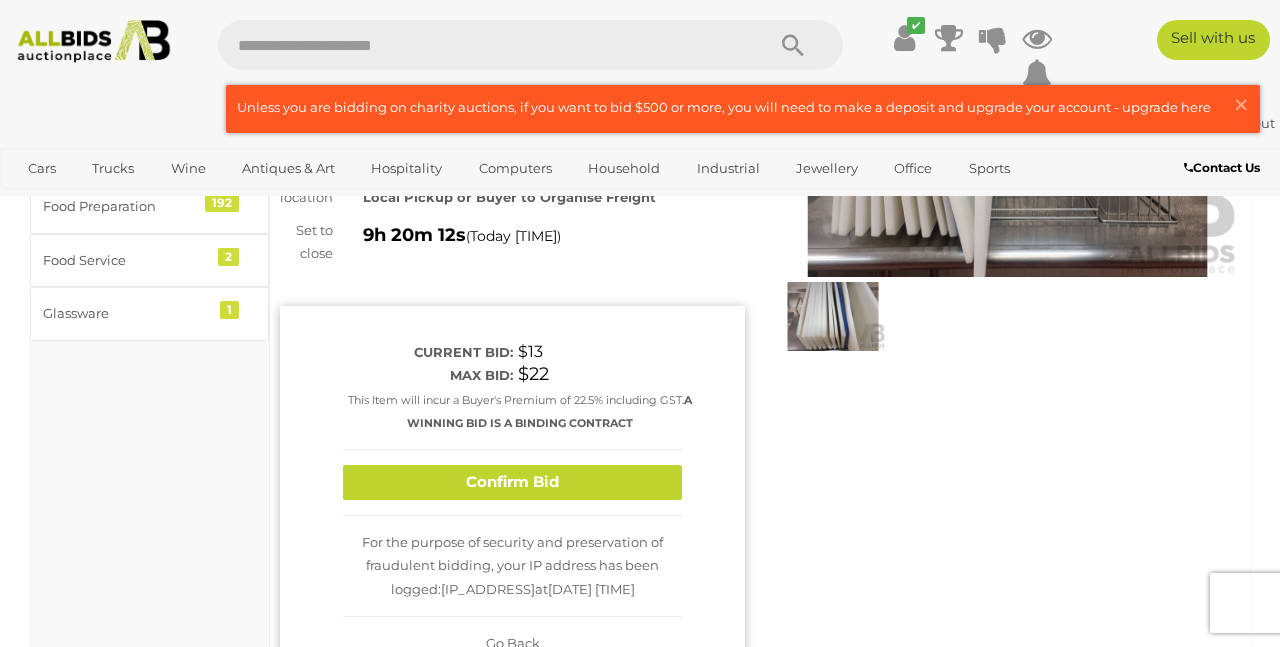 scroll, scrollTop: 280, scrollLeft: 0, axis: vertical 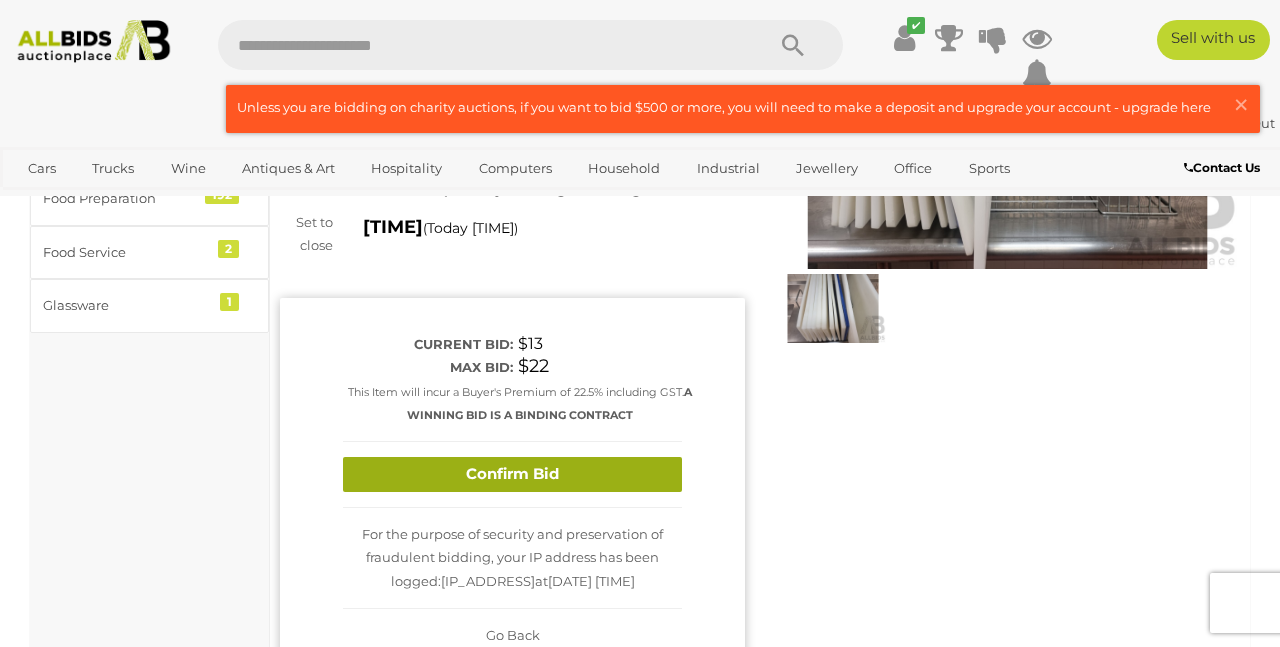 click on "Confirm Bid" at bounding box center (512, 474) 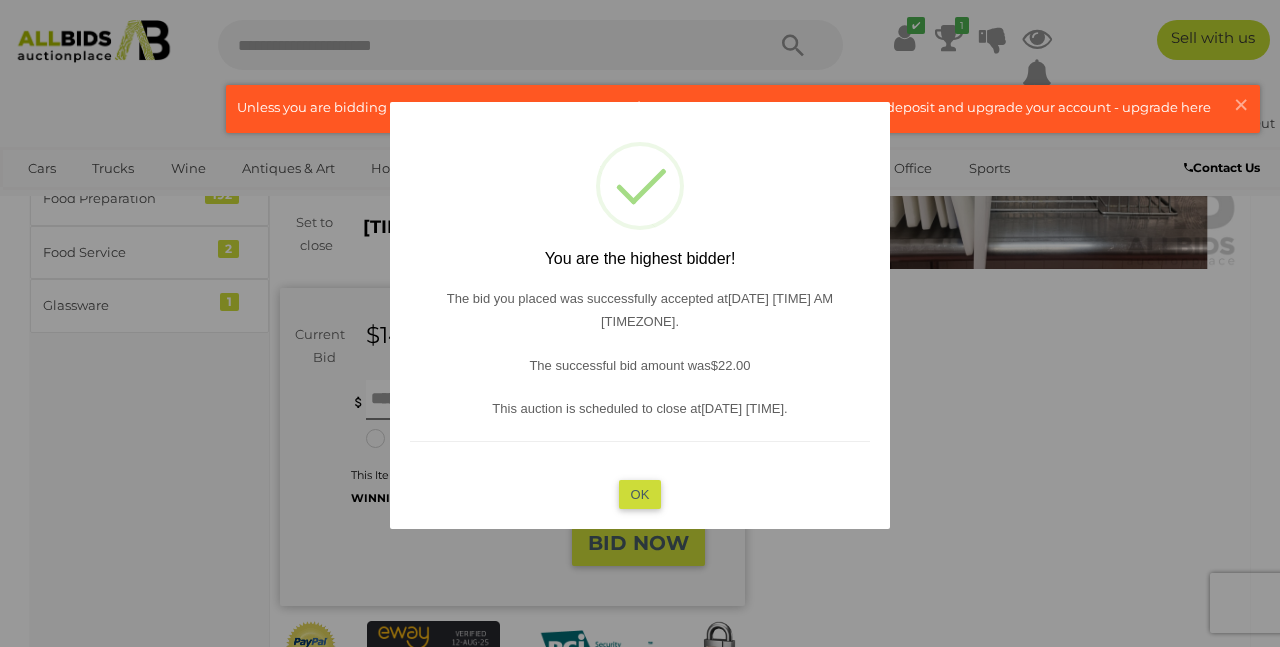 click on "OK" at bounding box center (640, 494) 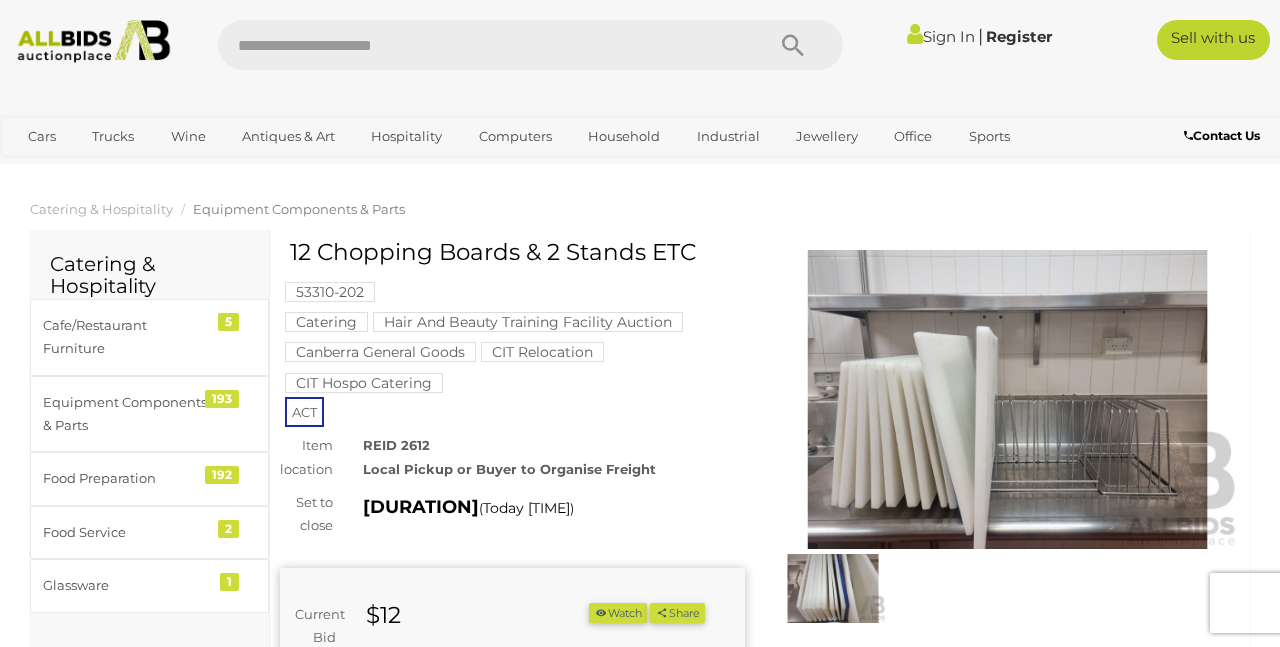 scroll, scrollTop: 280, scrollLeft: 0, axis: vertical 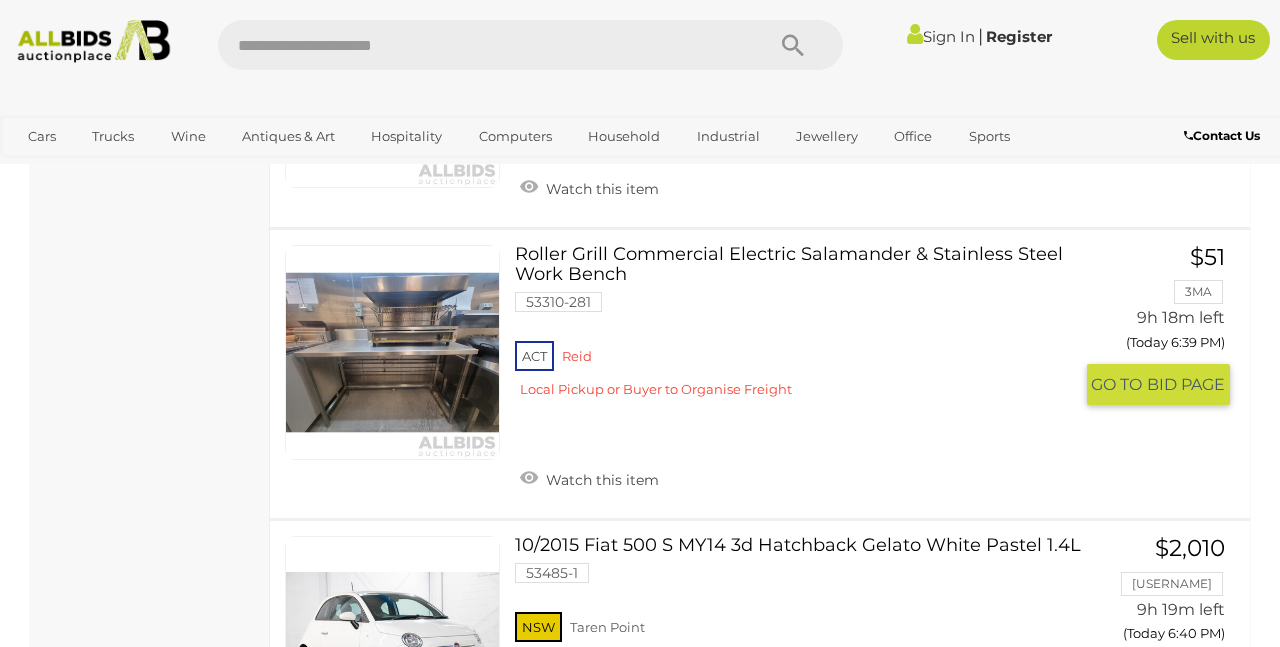 click at bounding box center (392, 352) 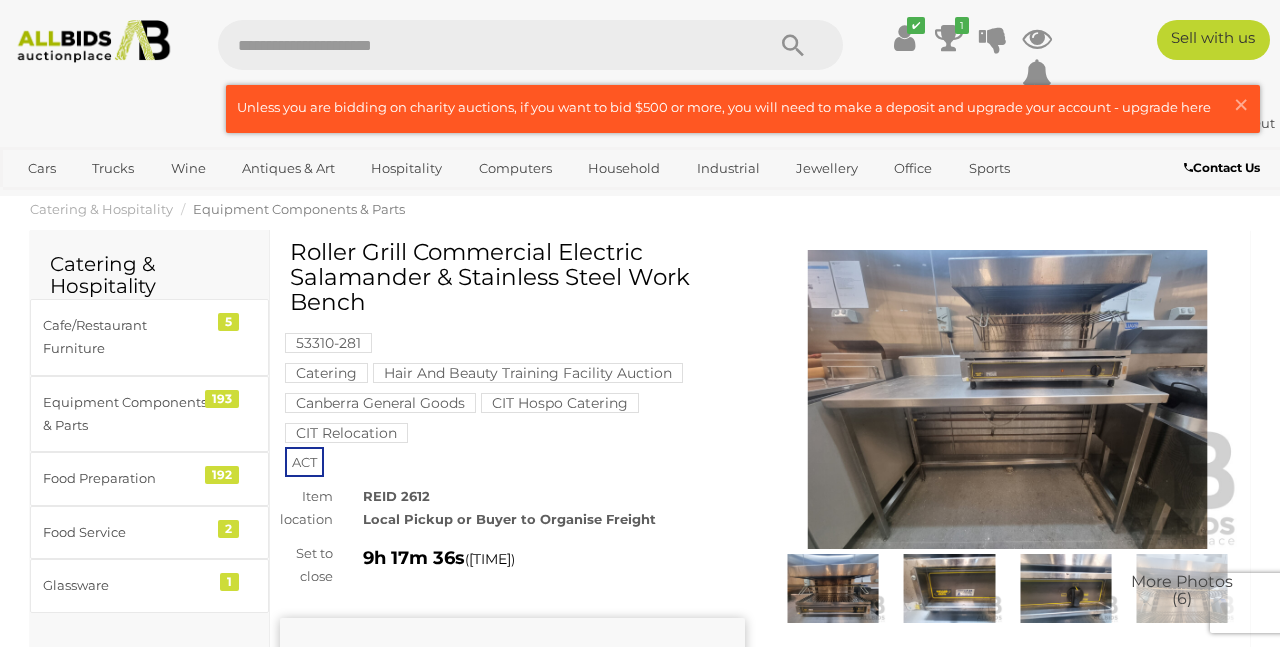 scroll, scrollTop: 0, scrollLeft: 0, axis: both 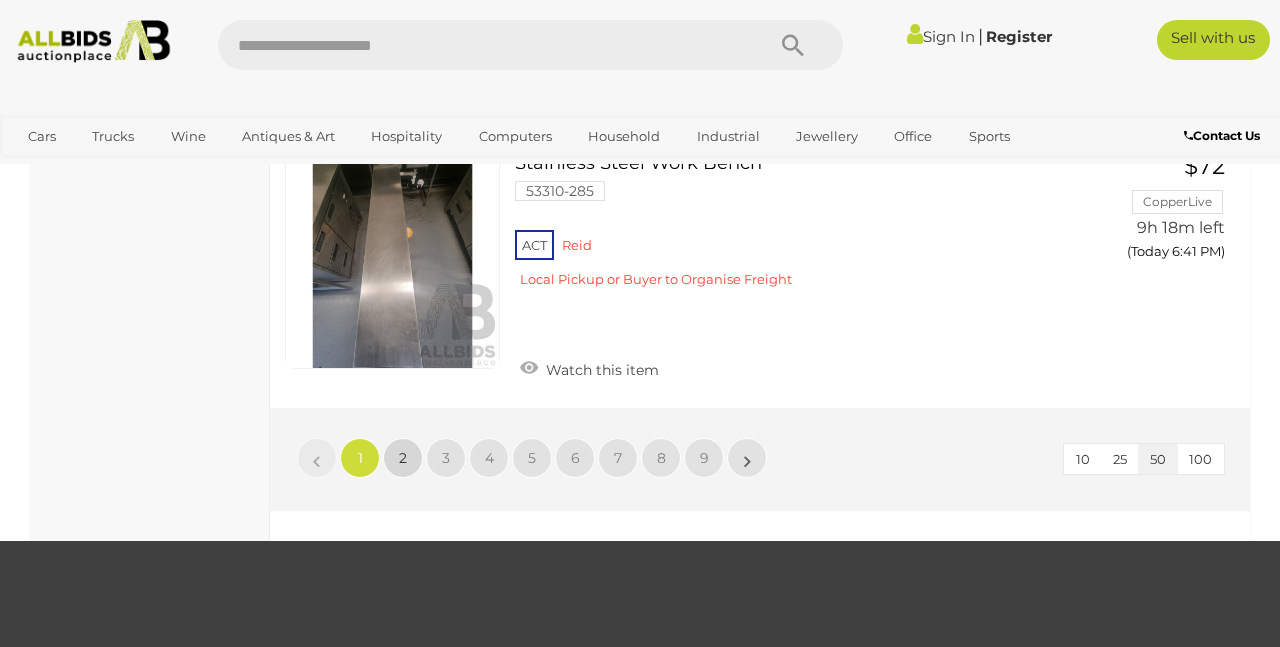 click on "2" at bounding box center [360, 458] 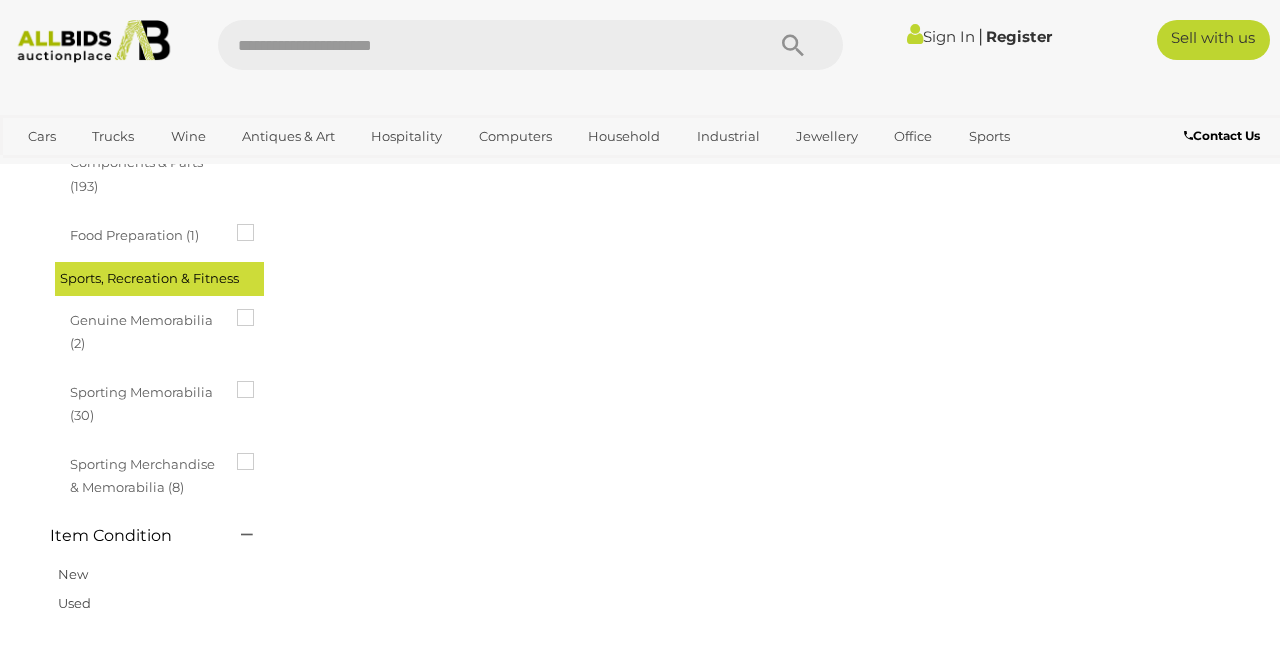 scroll, scrollTop: 102, scrollLeft: 0, axis: vertical 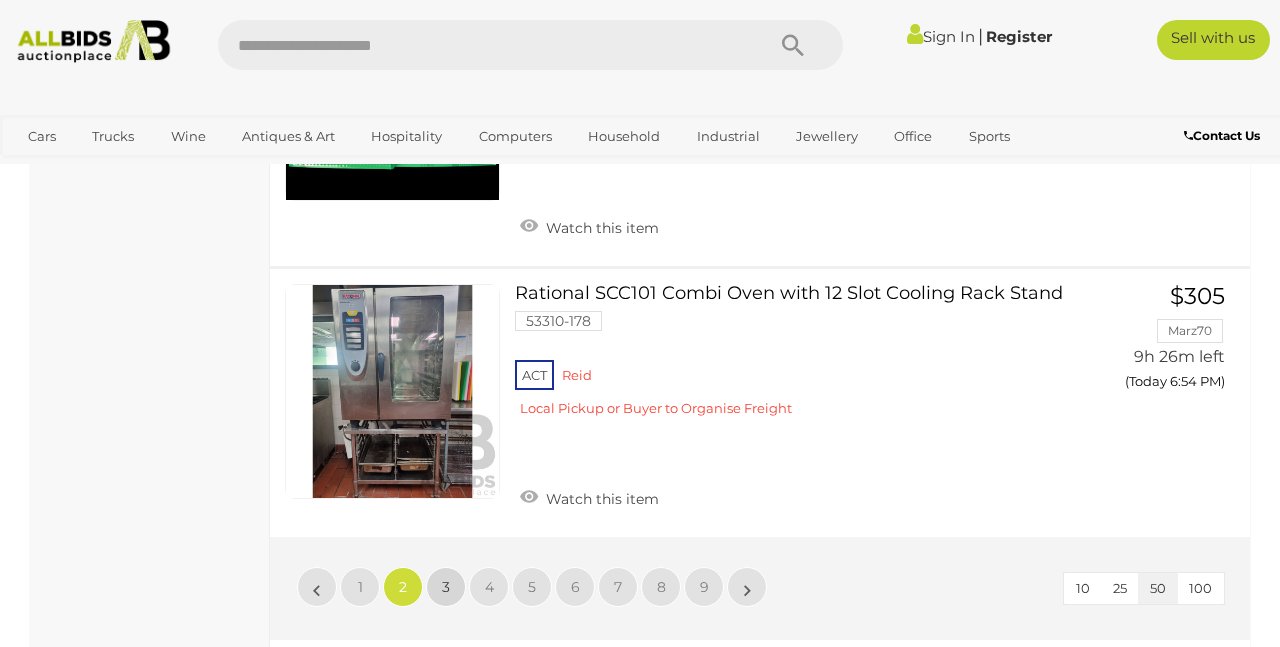 click on "3" at bounding box center [317, 587] 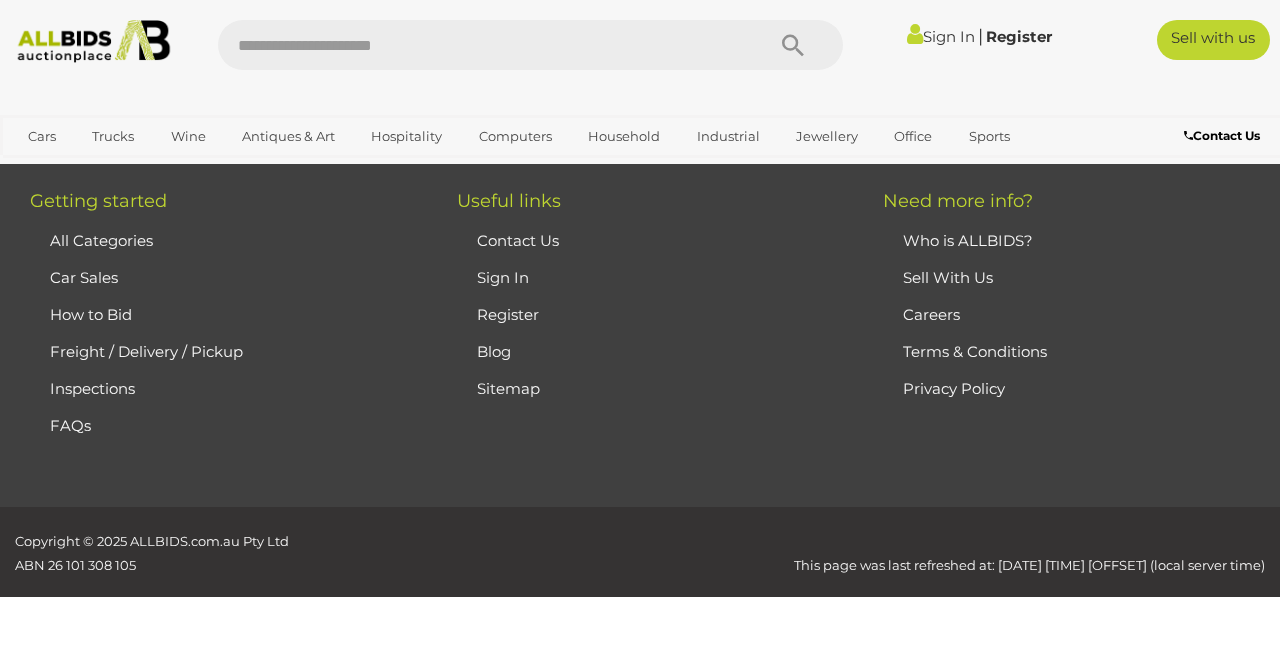 scroll, scrollTop: 102, scrollLeft: 0, axis: vertical 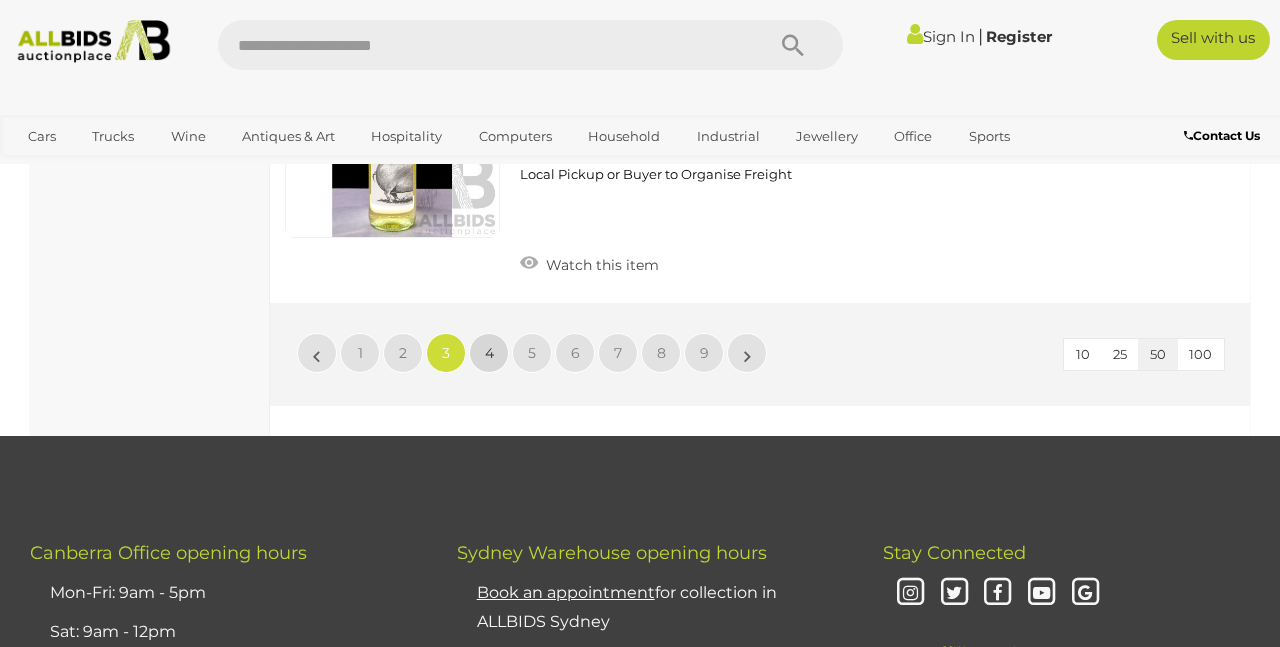 click on "4" at bounding box center (360, 353) 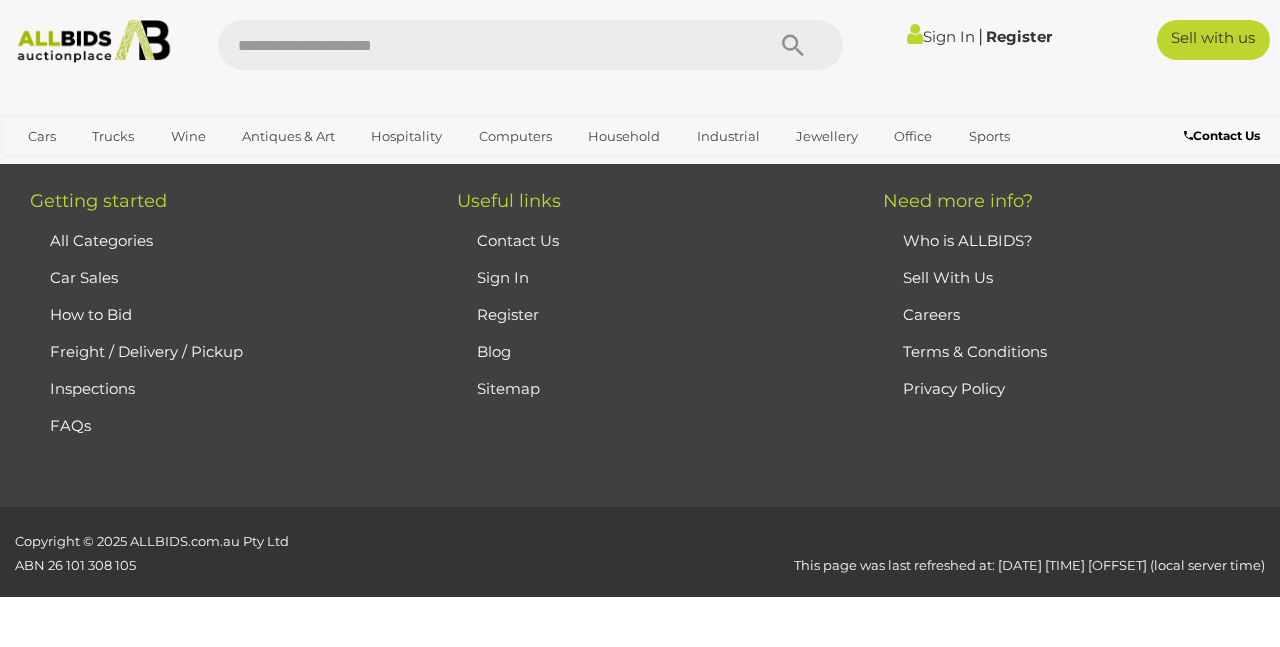 scroll, scrollTop: 102, scrollLeft: 0, axis: vertical 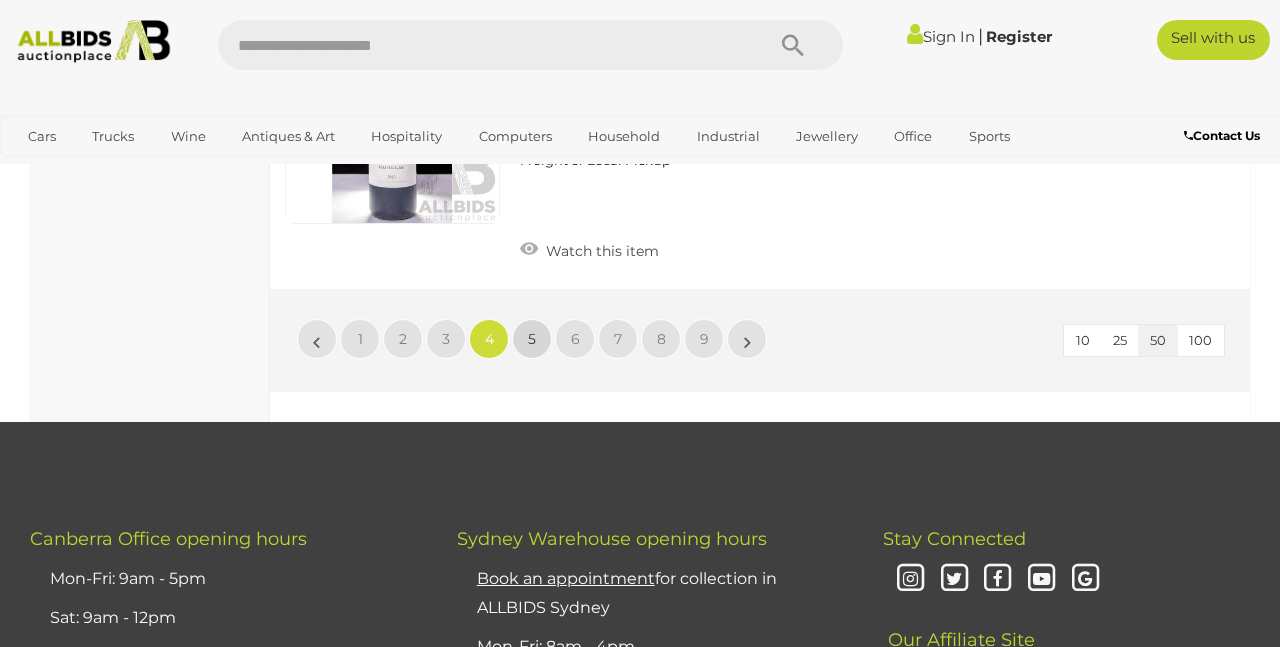 click on "5" at bounding box center (360, 339) 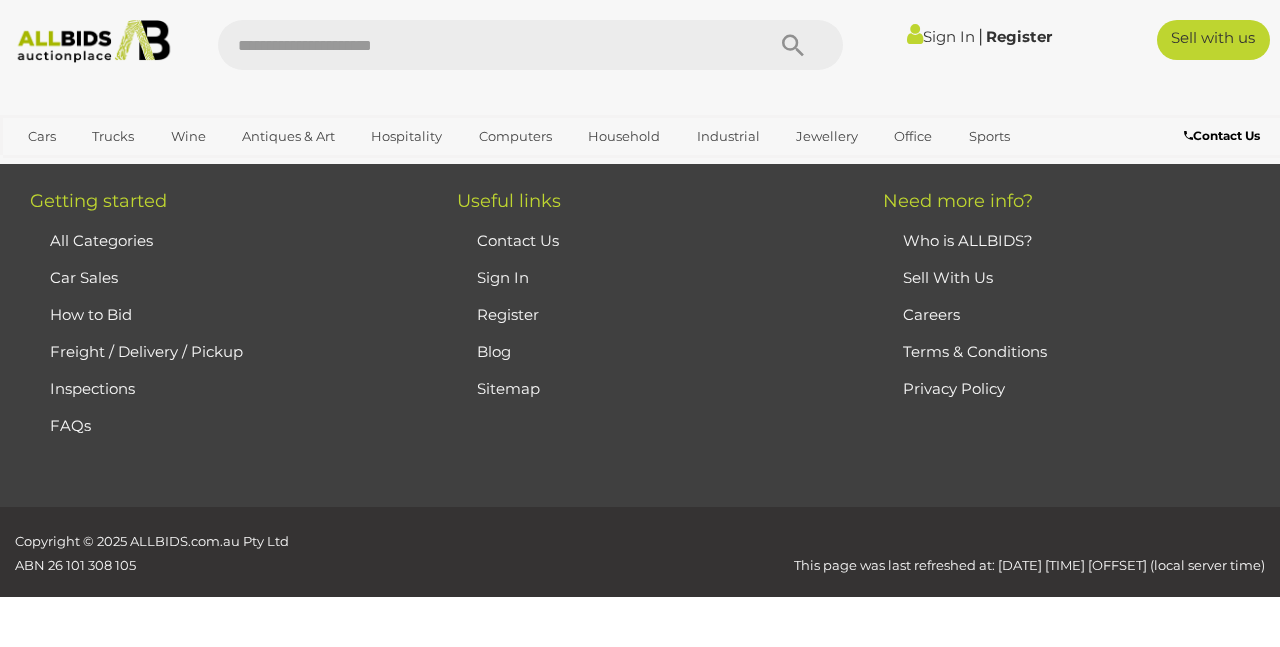 scroll, scrollTop: 102, scrollLeft: 0, axis: vertical 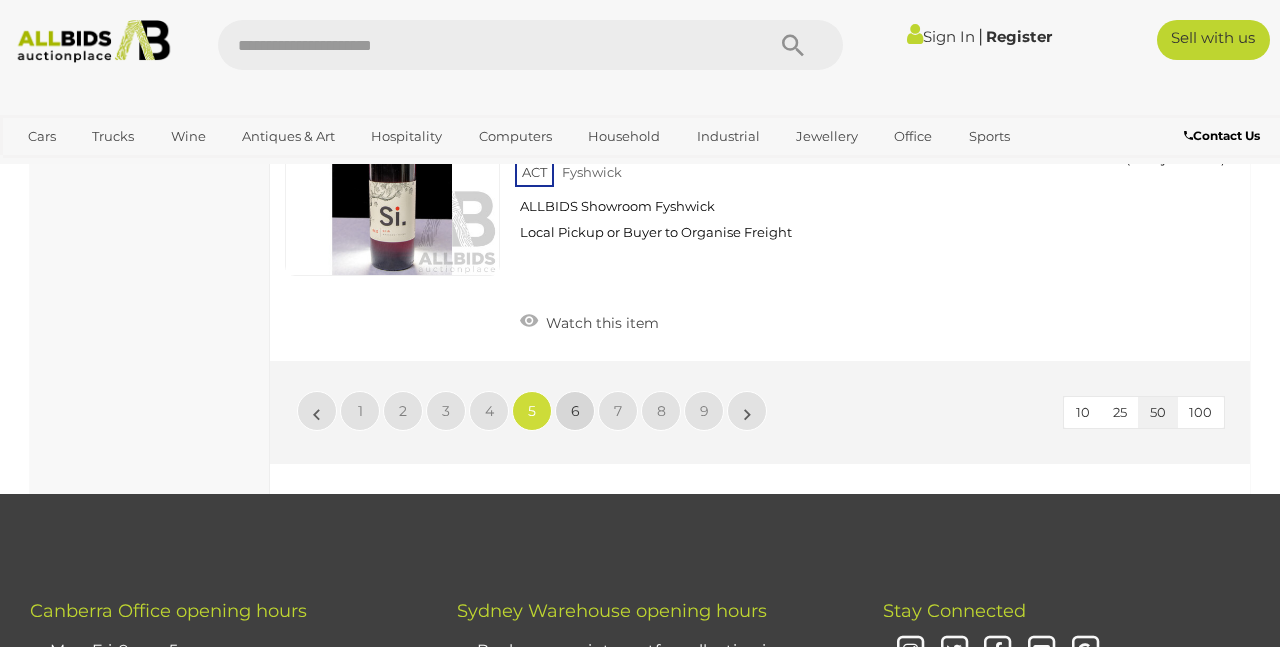 click on "6" at bounding box center (360, 411) 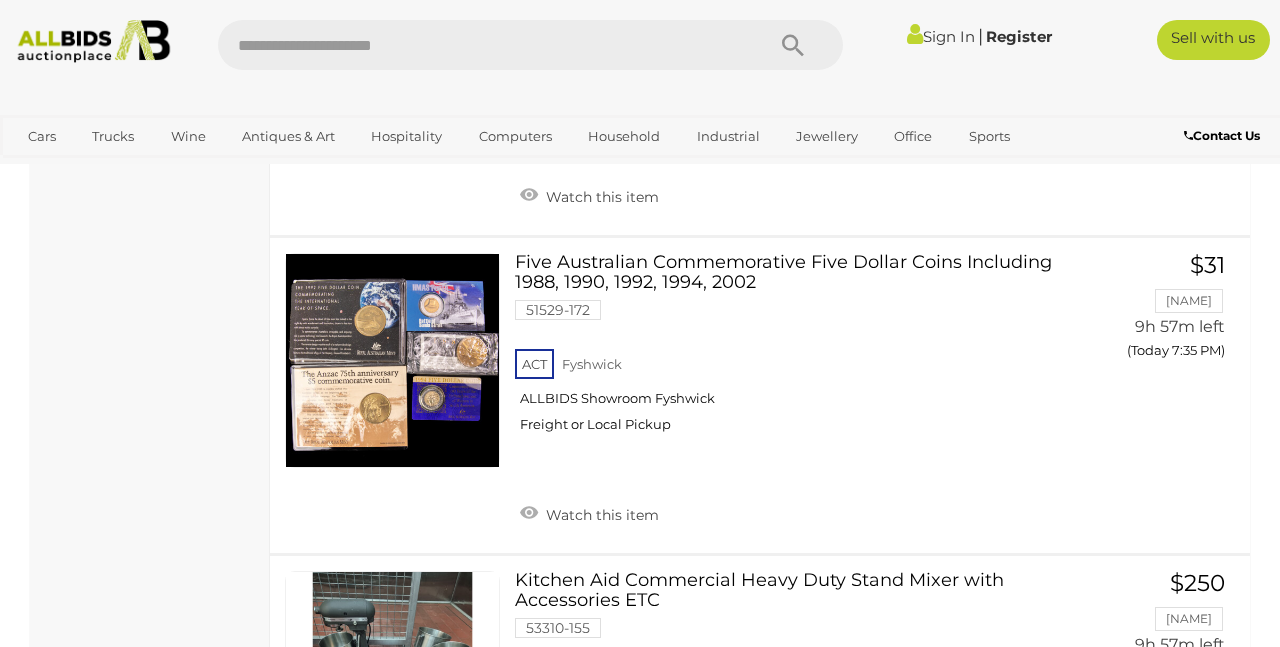 scroll, scrollTop: 7902, scrollLeft: 0, axis: vertical 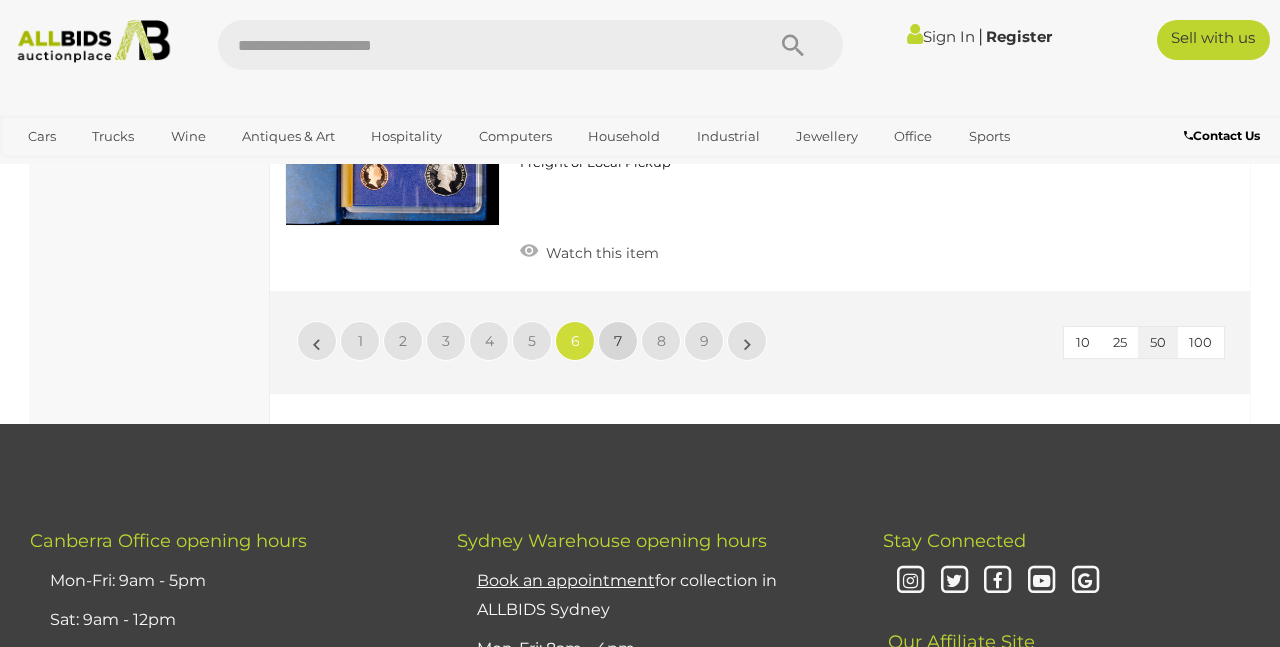 click on "7" at bounding box center (317, 341) 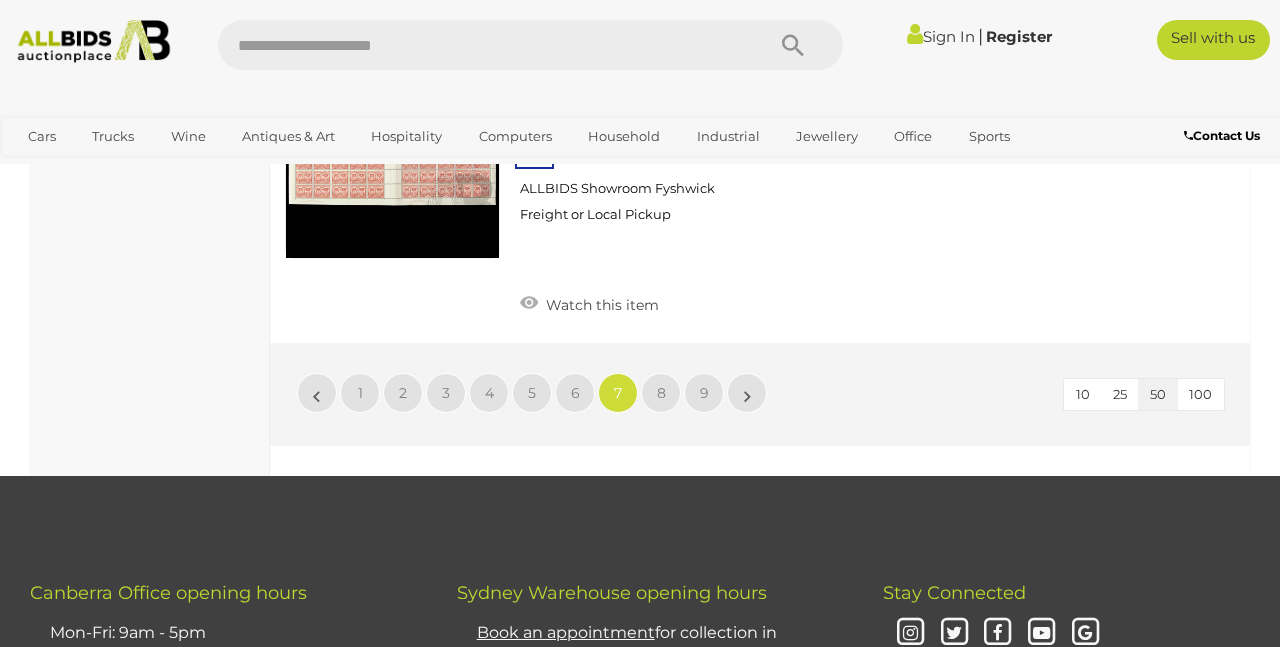 scroll, scrollTop: 15222, scrollLeft: 0, axis: vertical 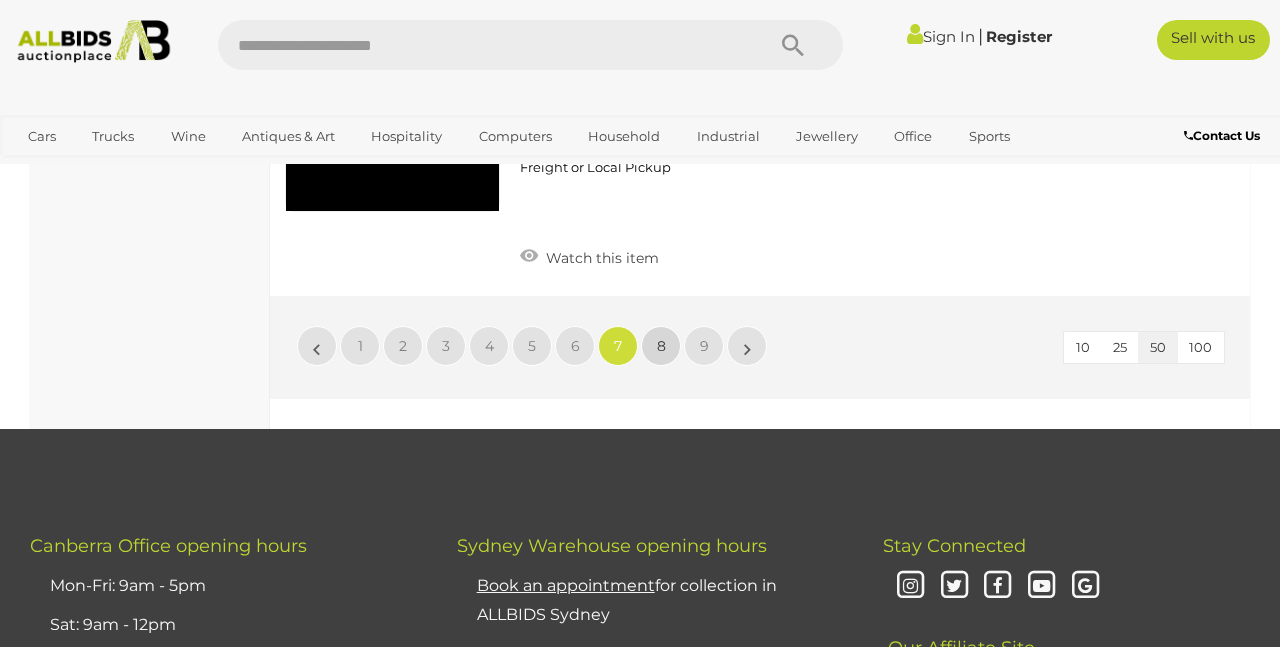 click on "8" at bounding box center (360, 346) 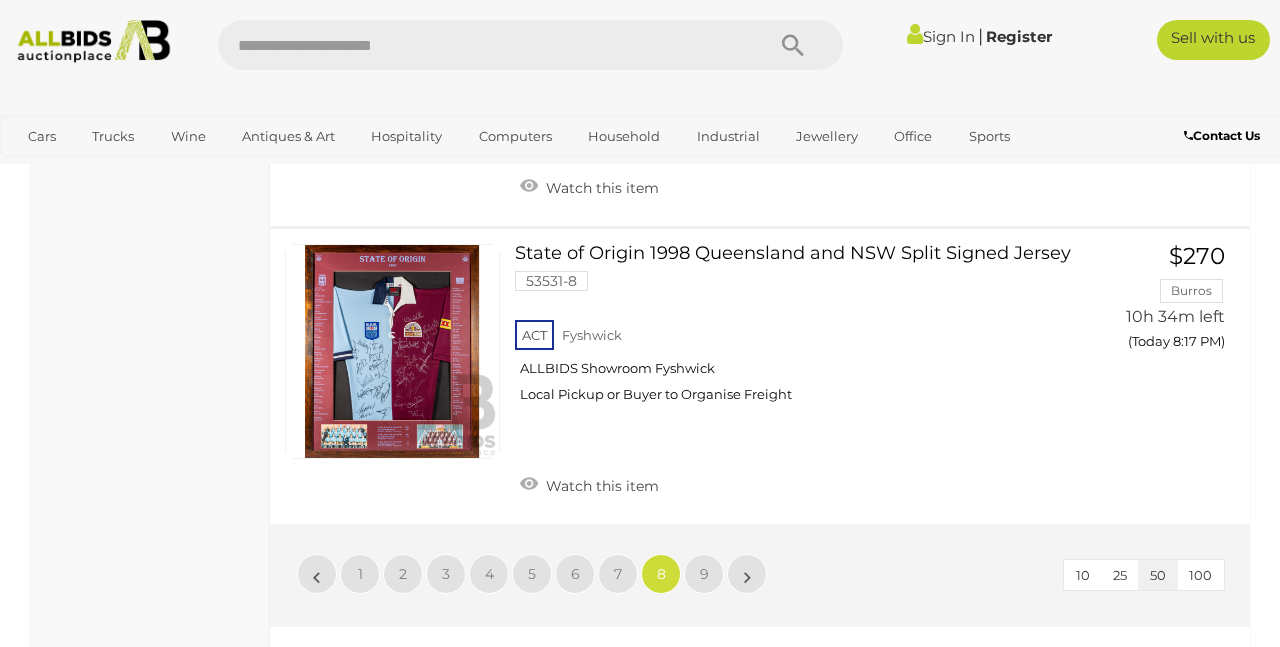 scroll, scrollTop: 14622, scrollLeft: 0, axis: vertical 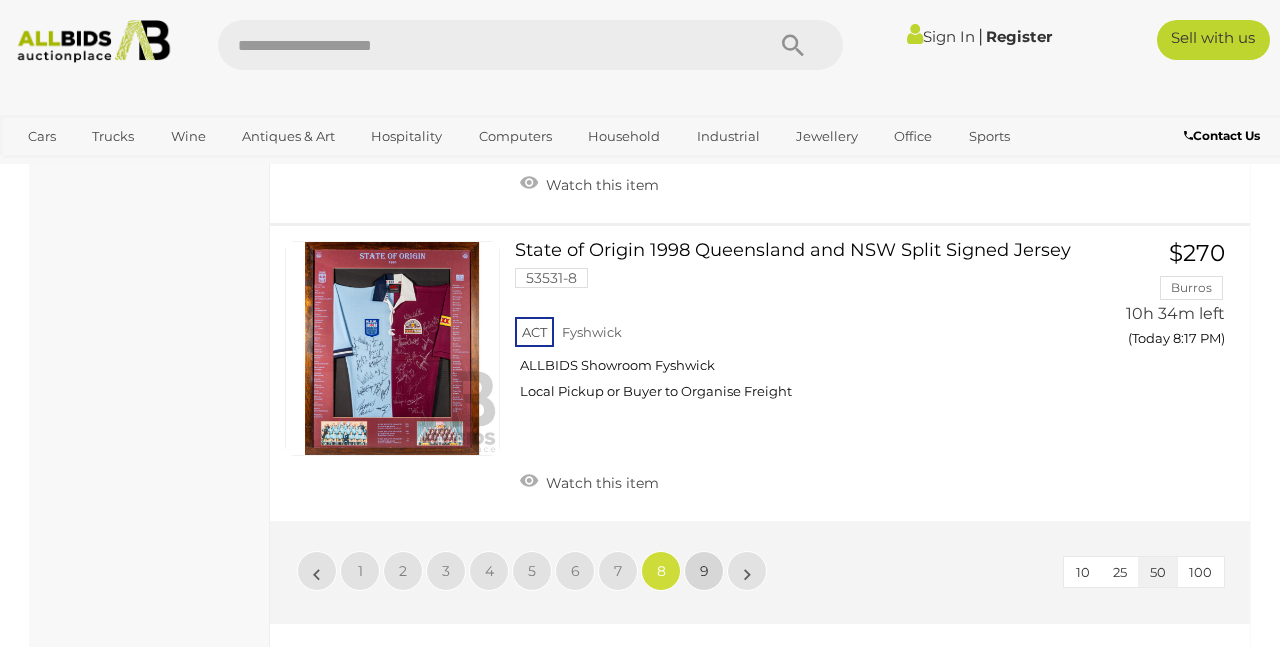 click on "9" at bounding box center (360, 571) 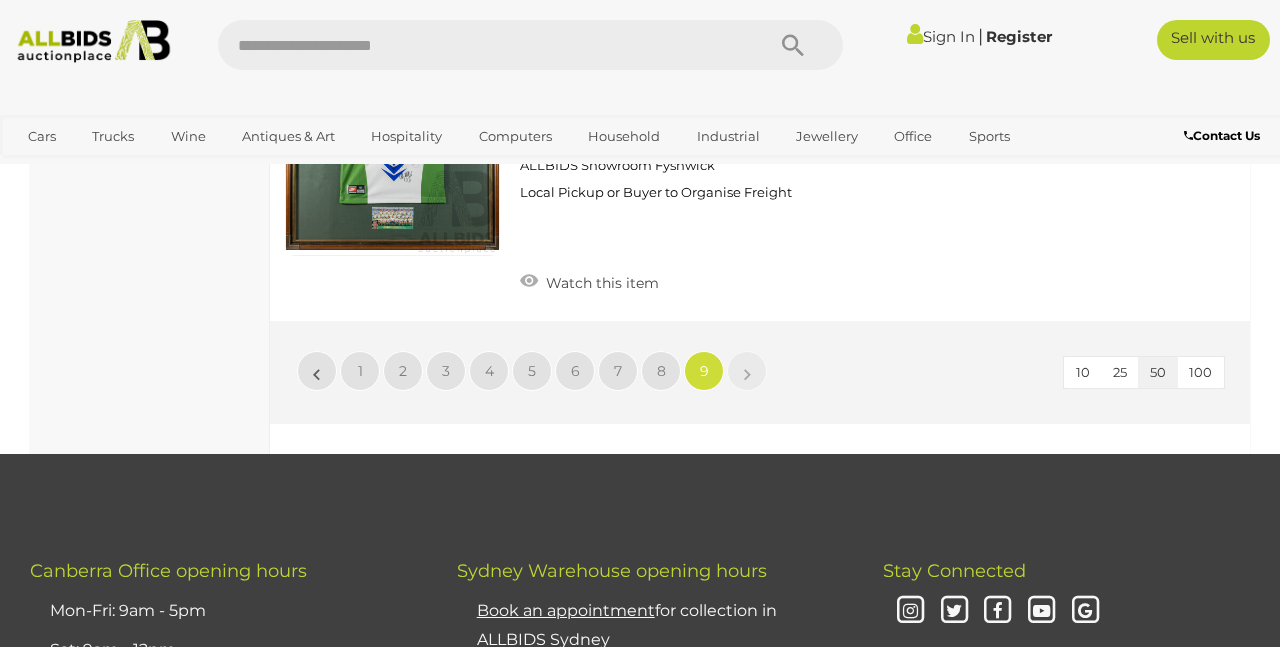 scroll, scrollTop: 8022, scrollLeft: 0, axis: vertical 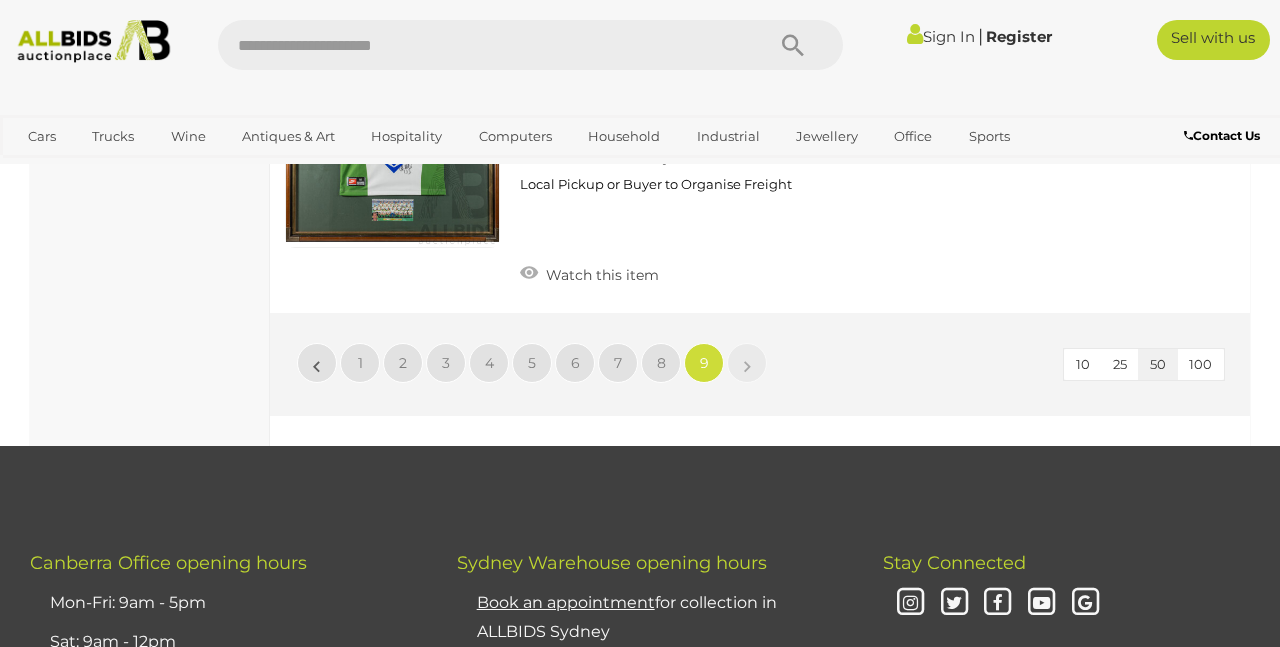 click on "»" at bounding box center (747, 363) 